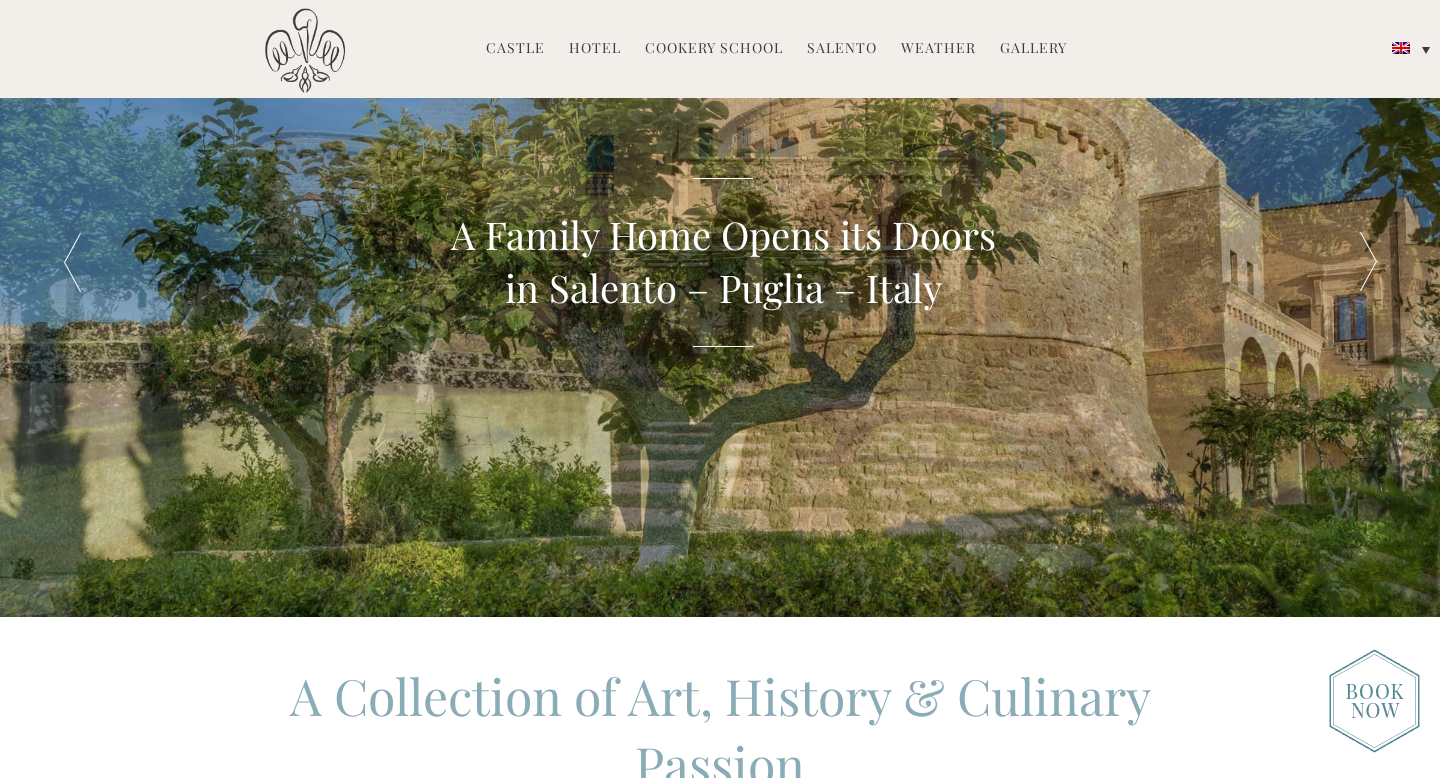scroll, scrollTop: 0, scrollLeft: 0, axis: both 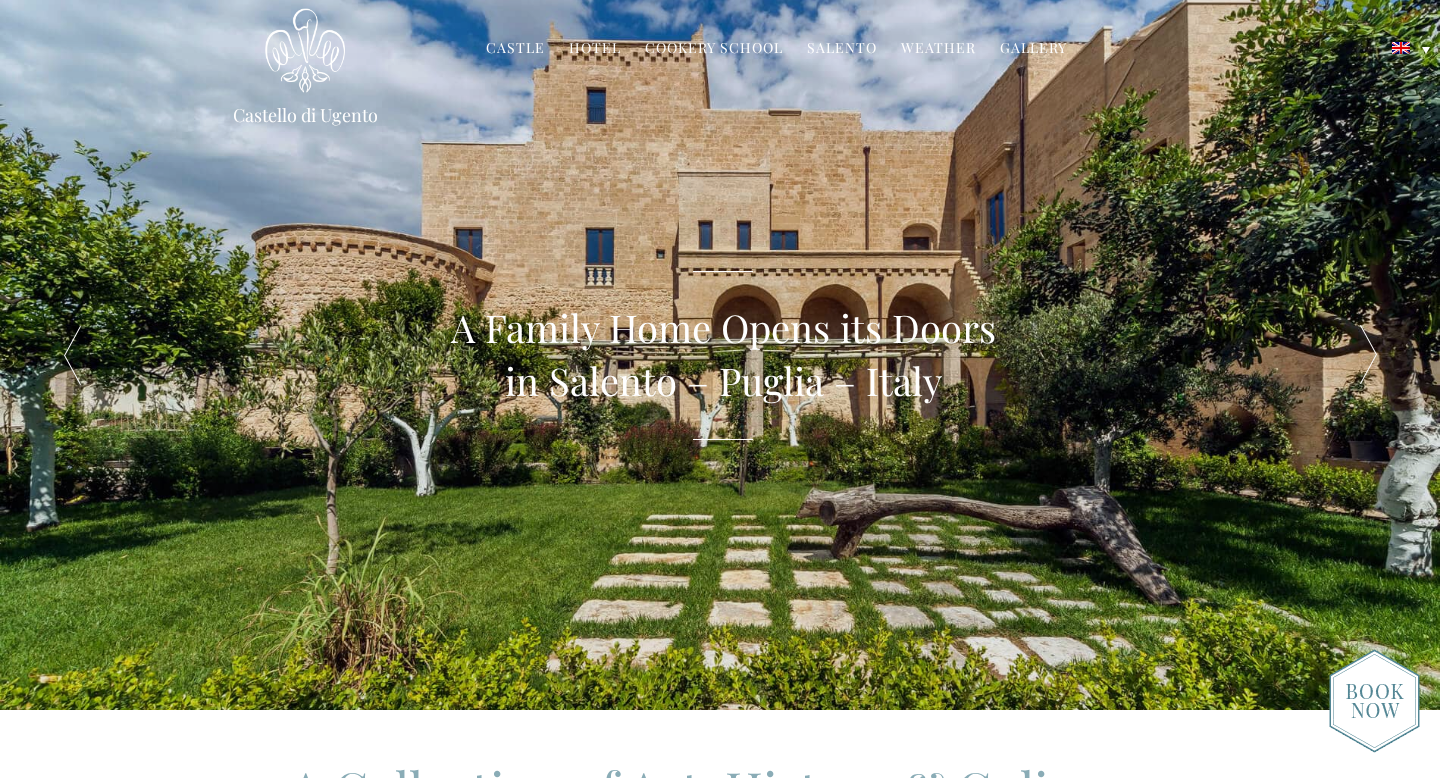 click on "Gallery" at bounding box center [1033, 49] 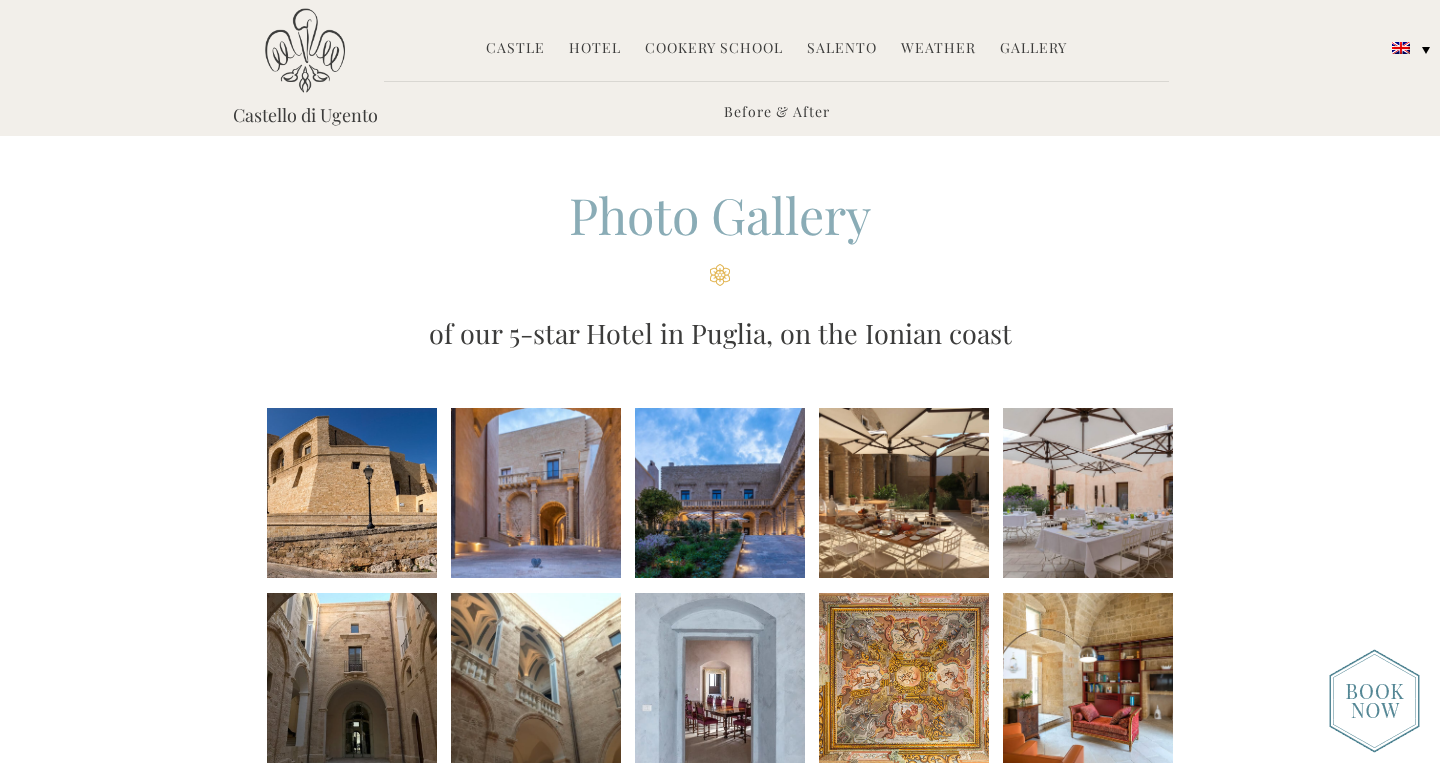 scroll, scrollTop: 0, scrollLeft: 0, axis: both 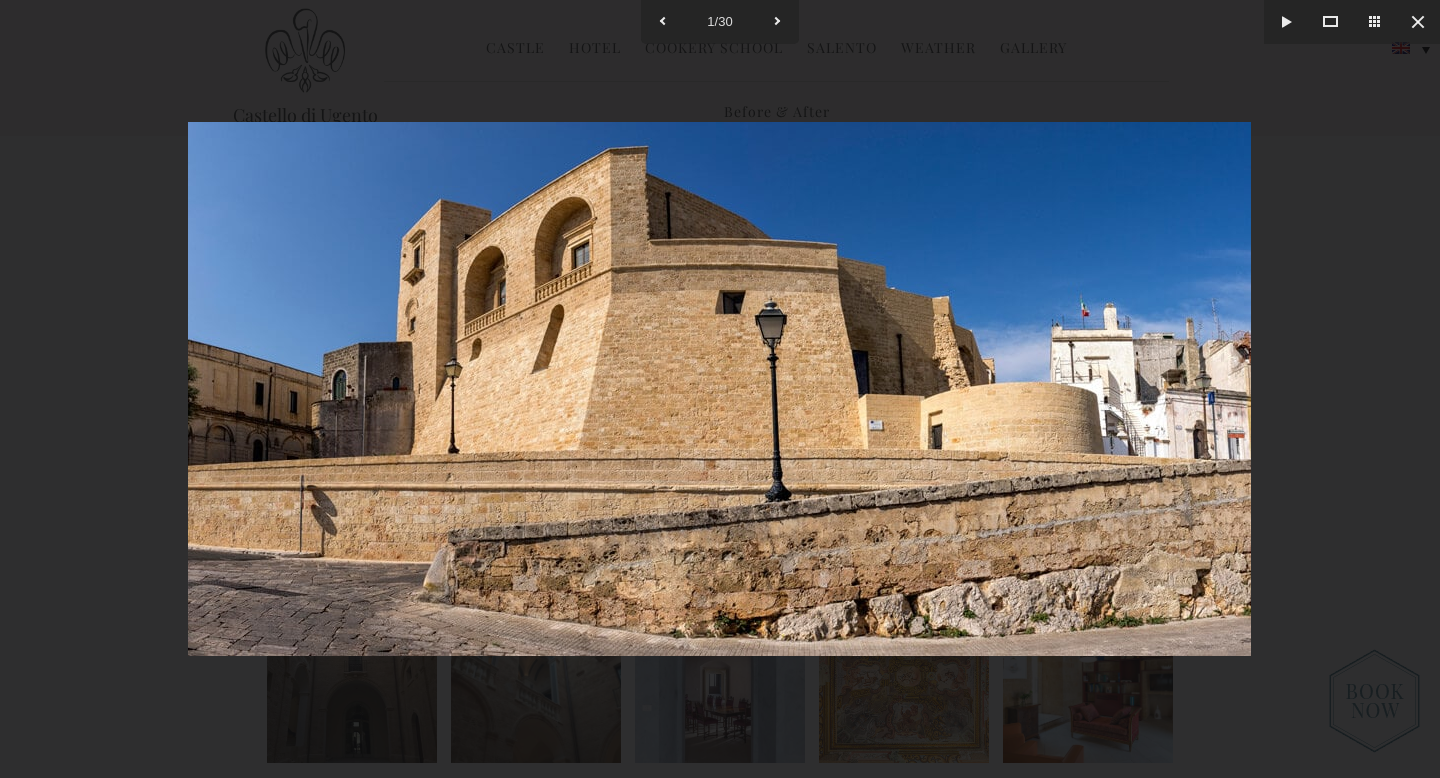 click at bounding box center [719, 389] 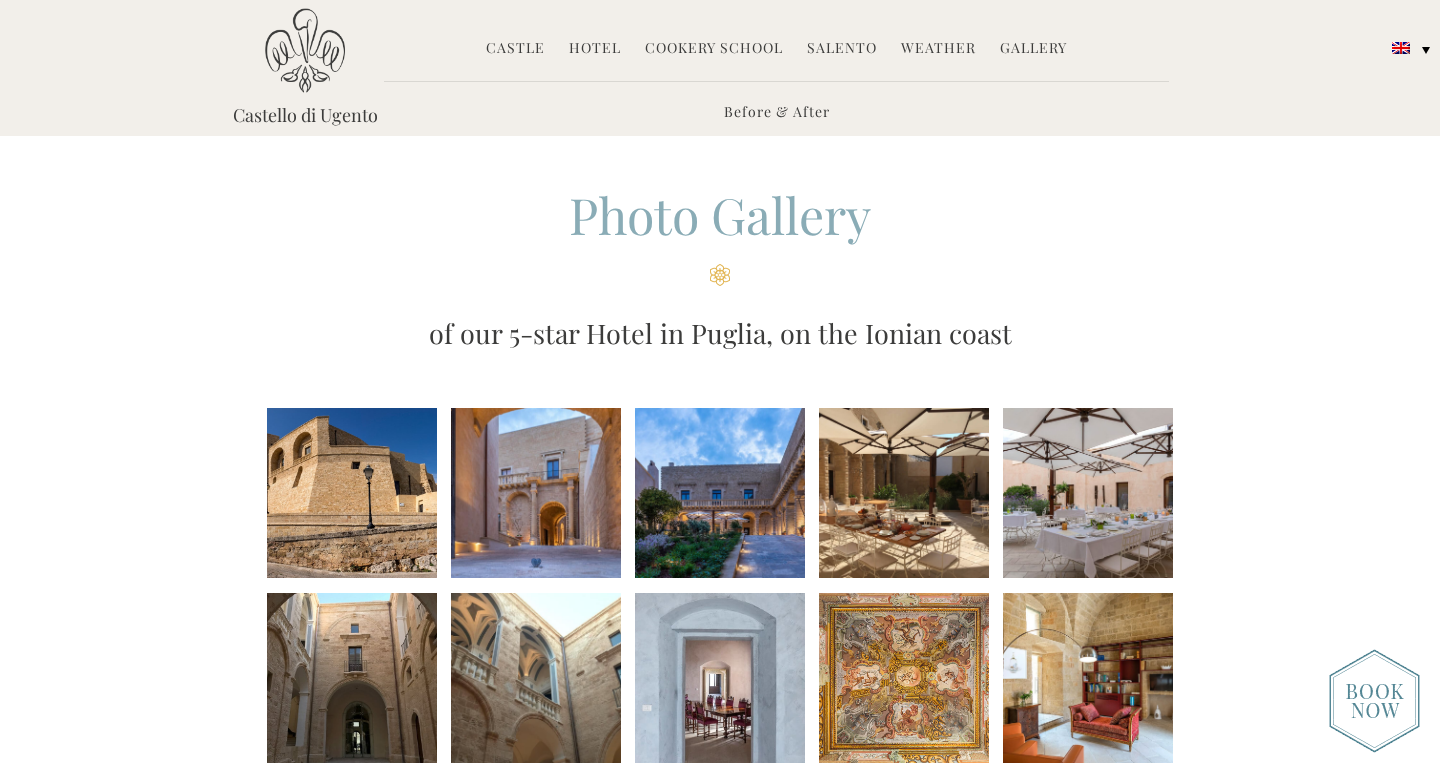 click at bounding box center (536, 493) 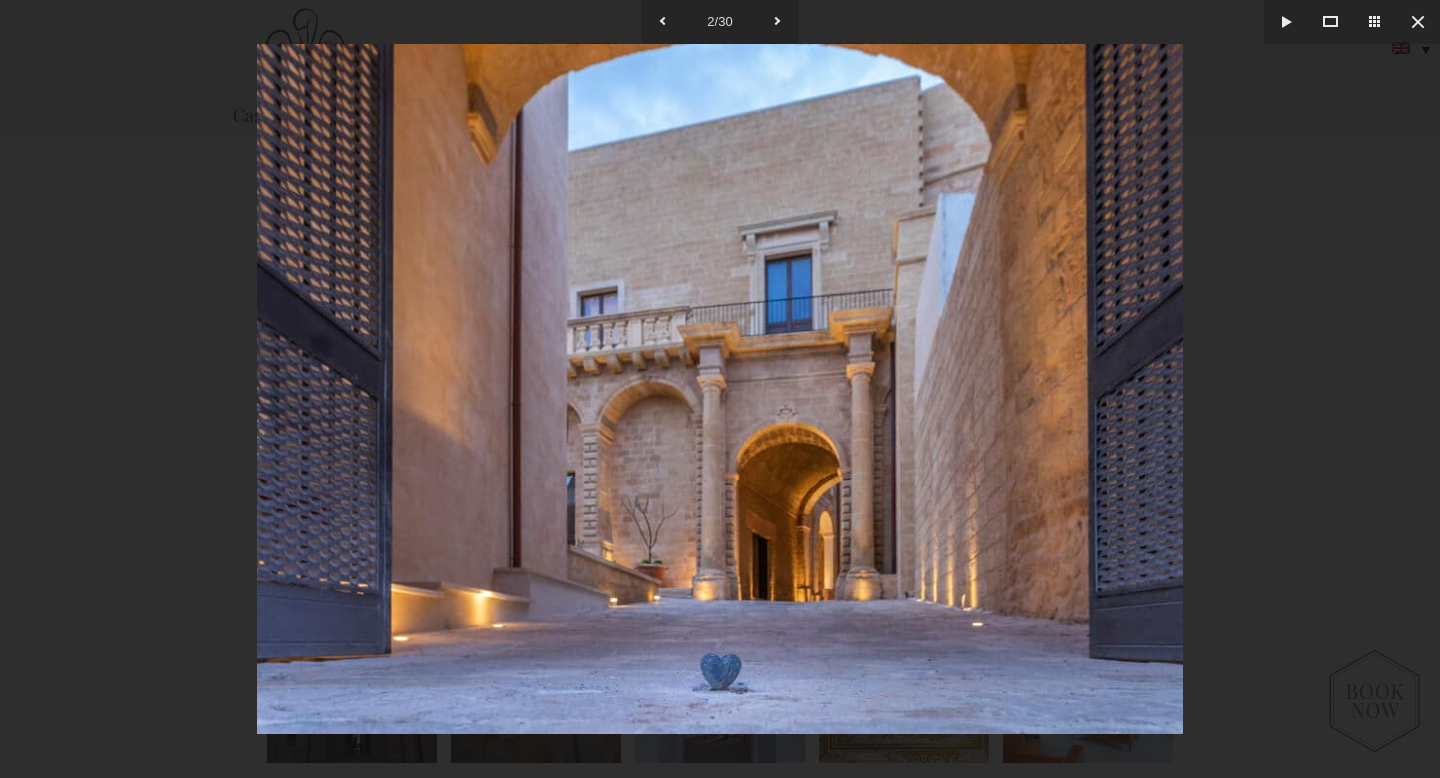 click at bounding box center (720, 389) 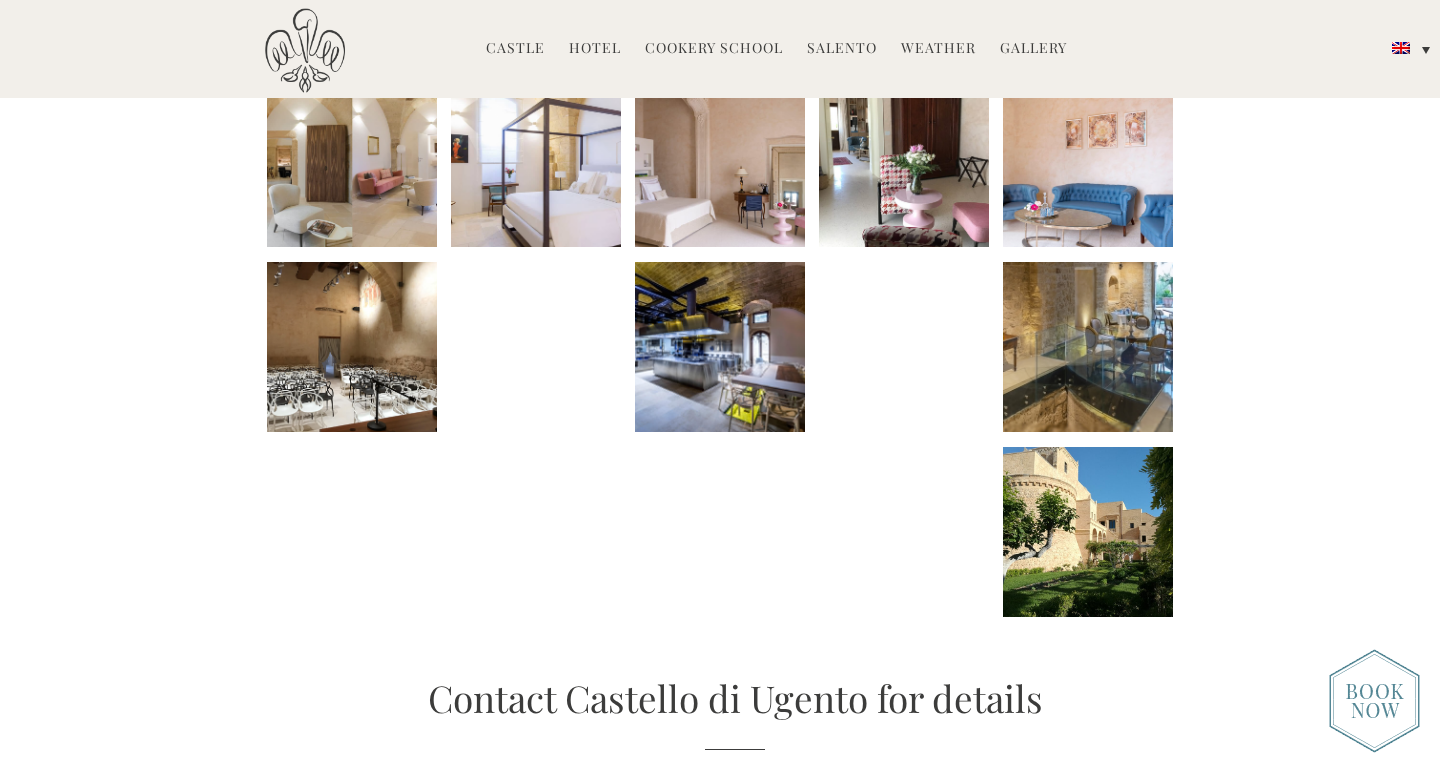 scroll, scrollTop: 890, scrollLeft: 0, axis: vertical 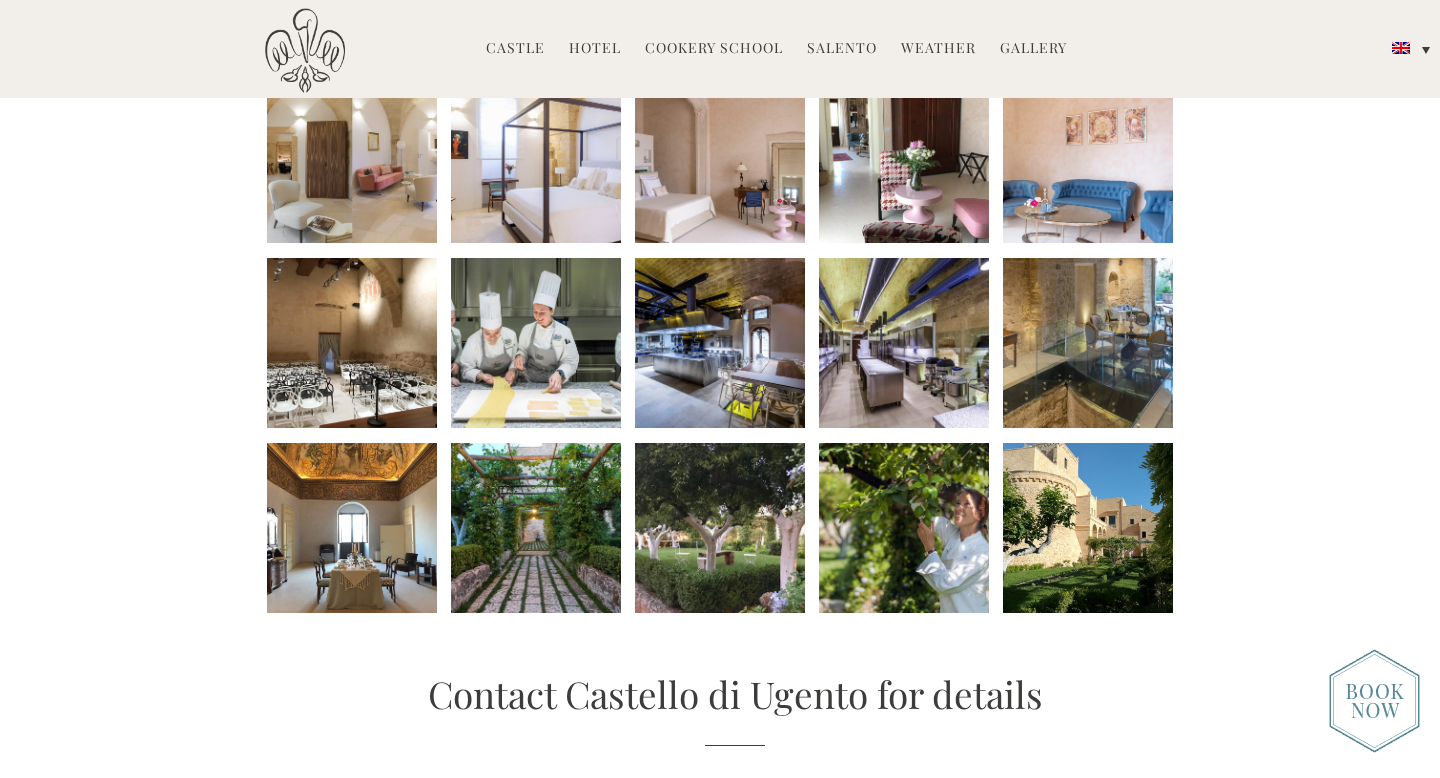 click at bounding box center [536, 528] 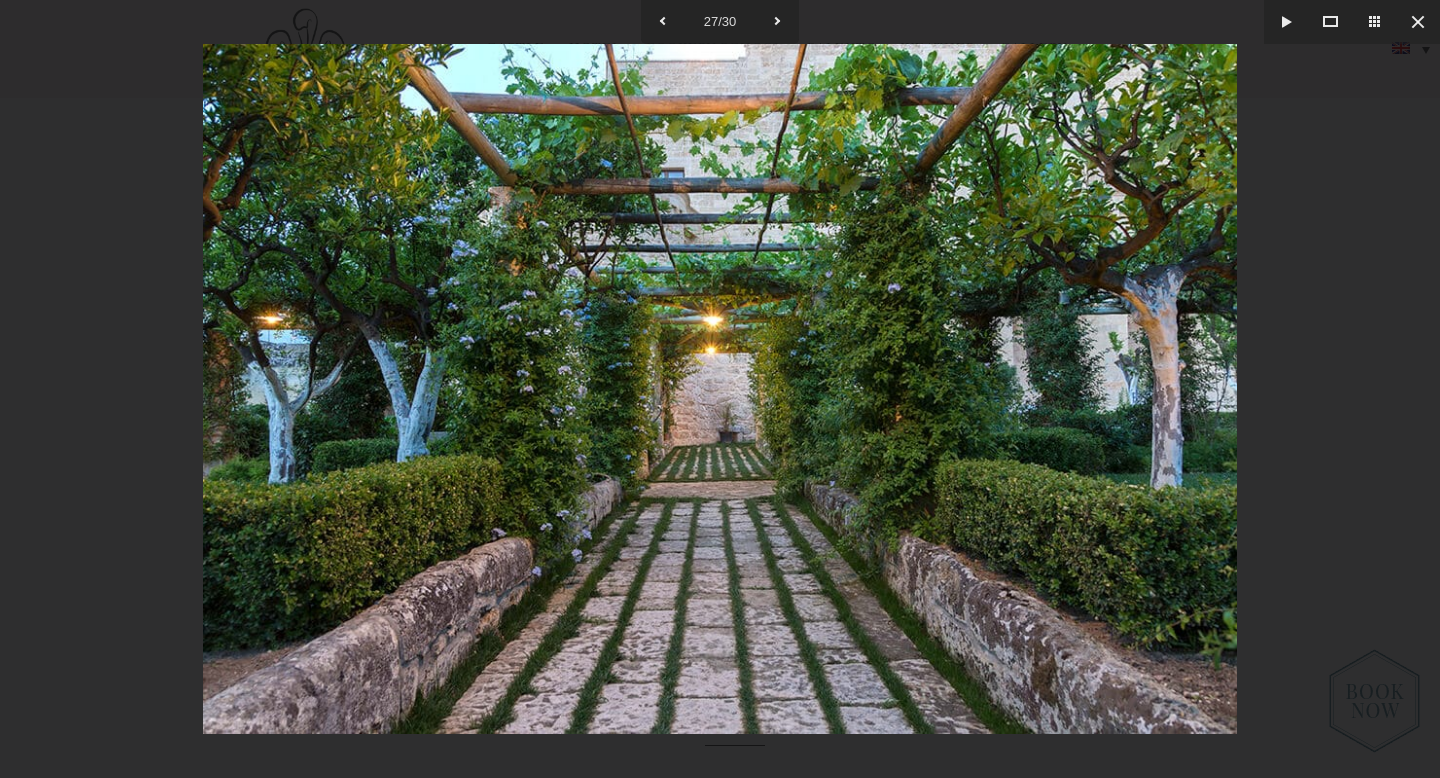 click at bounding box center [720, 389] 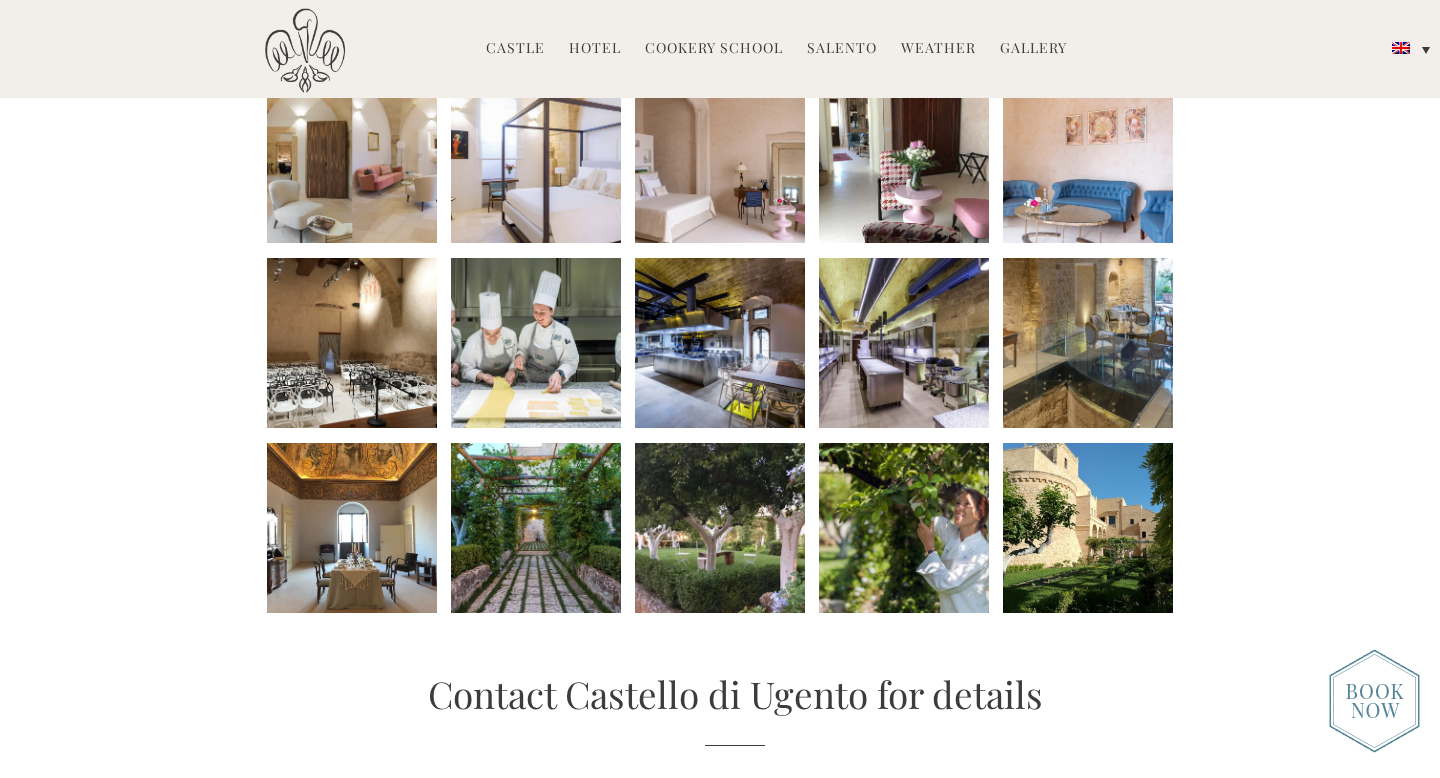 click at bounding box center (720, 528) 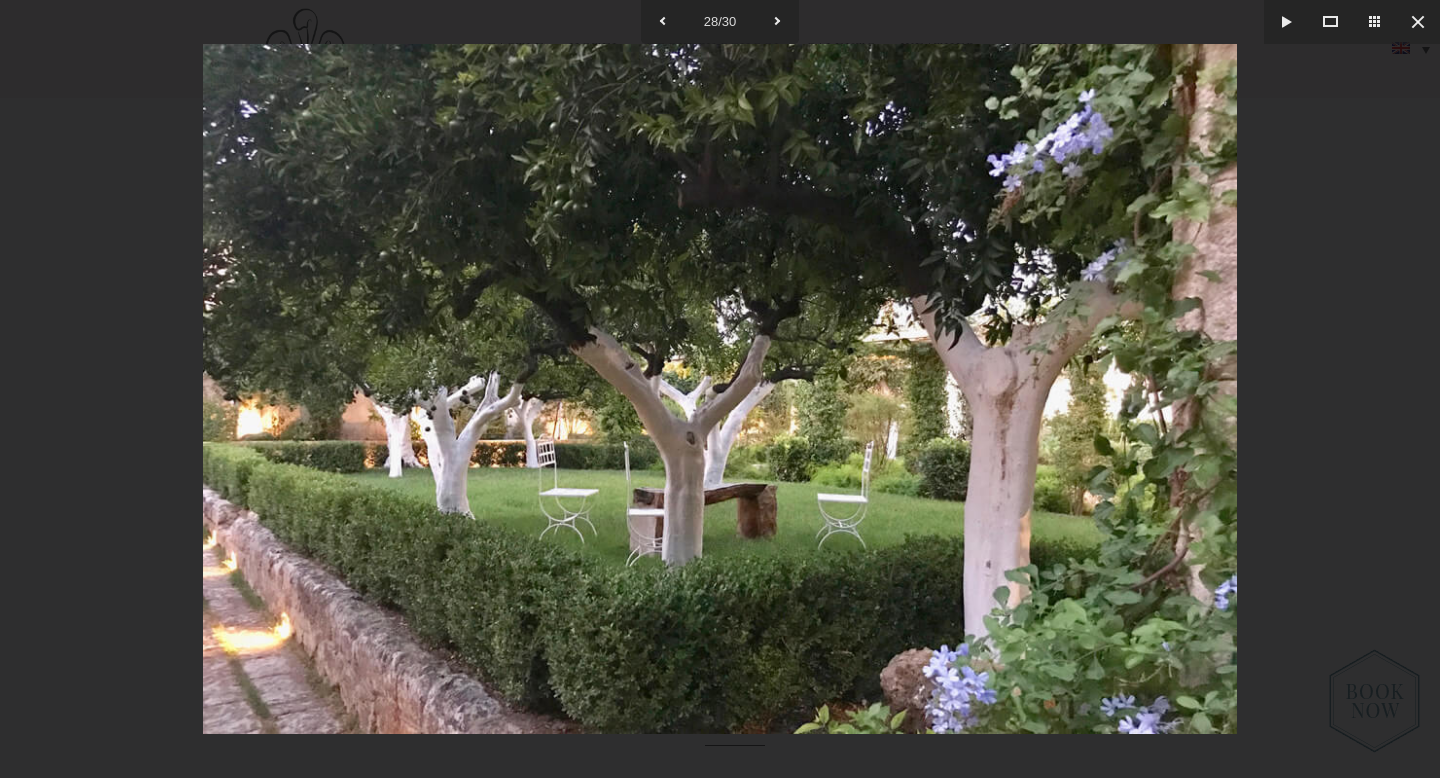 click at bounding box center [720, 389] 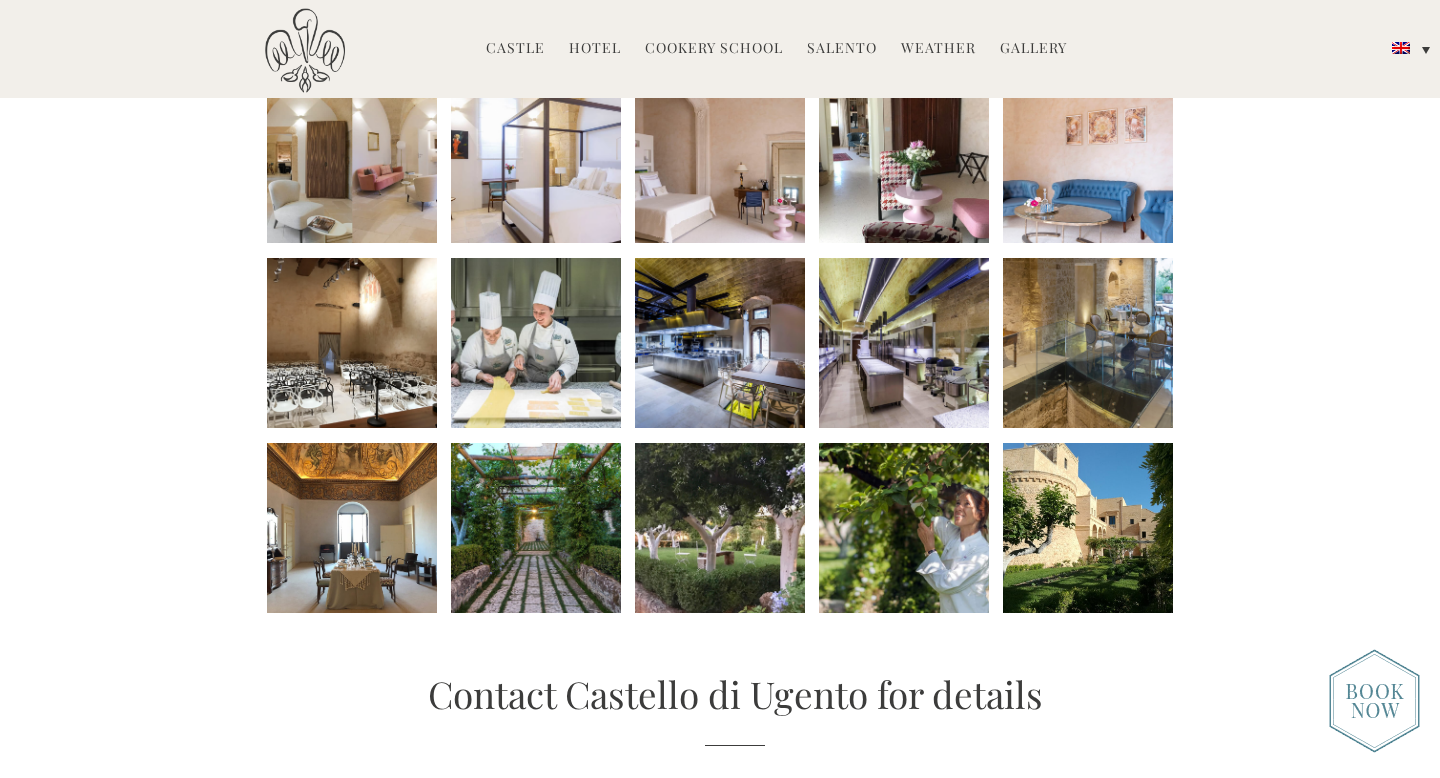 click at bounding box center (904, 528) 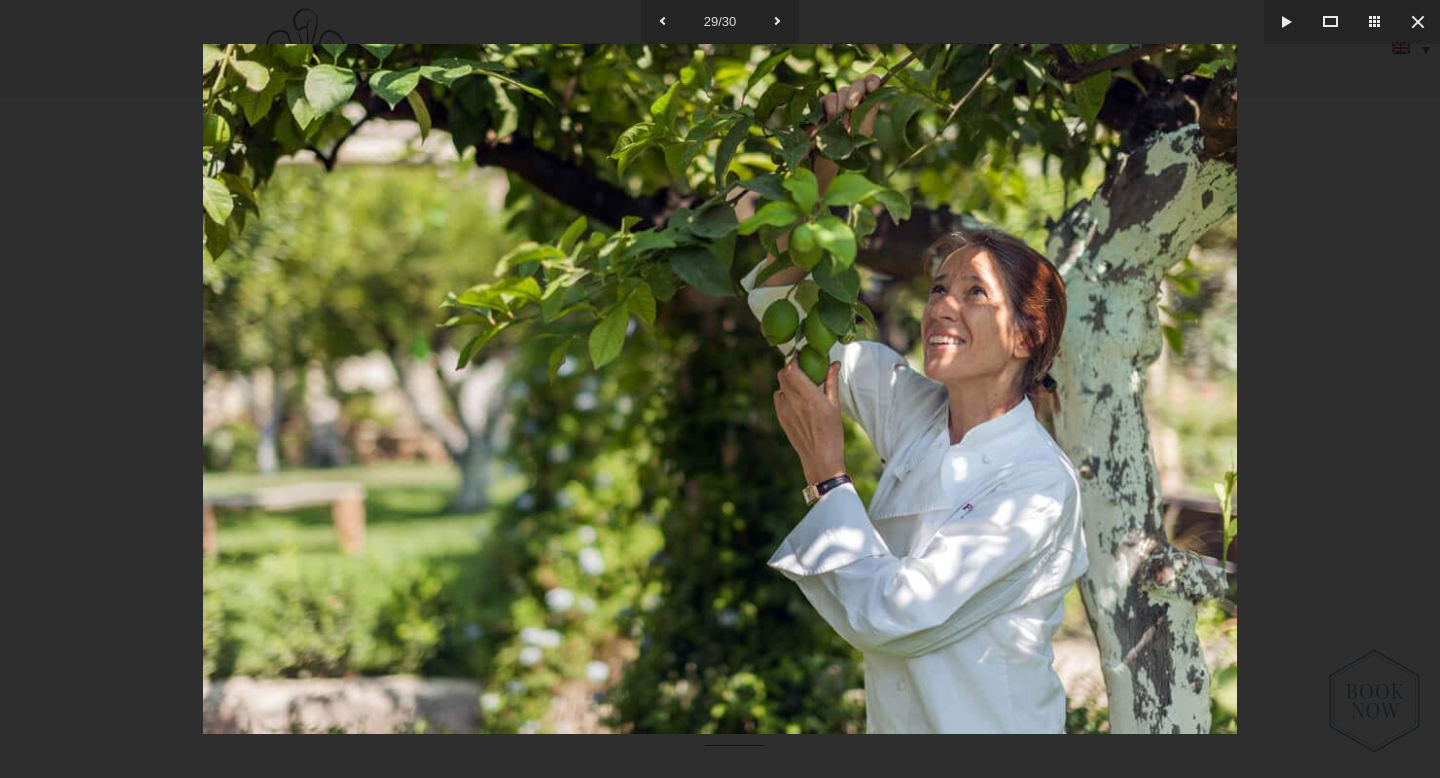 click at bounding box center [720, 389] 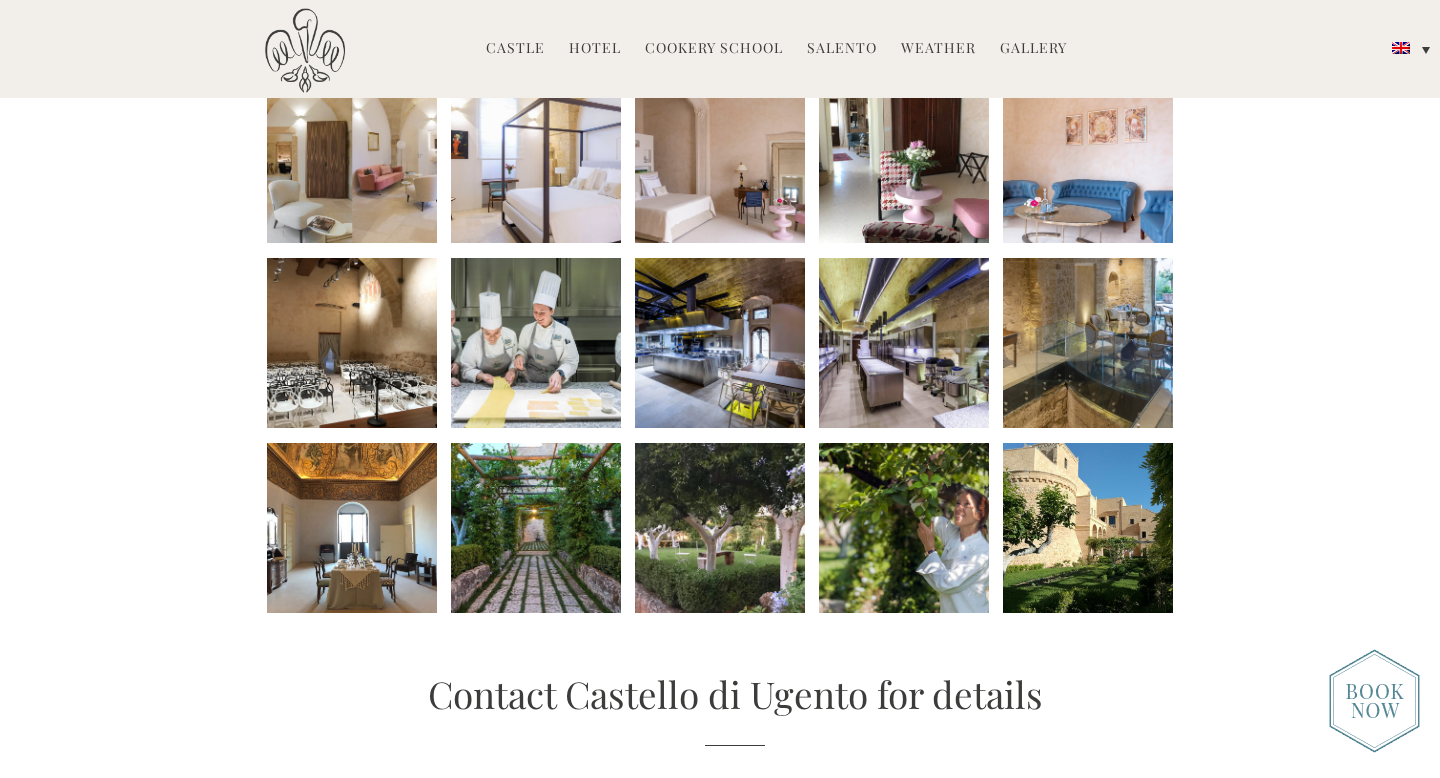 click at bounding box center (1088, 528) 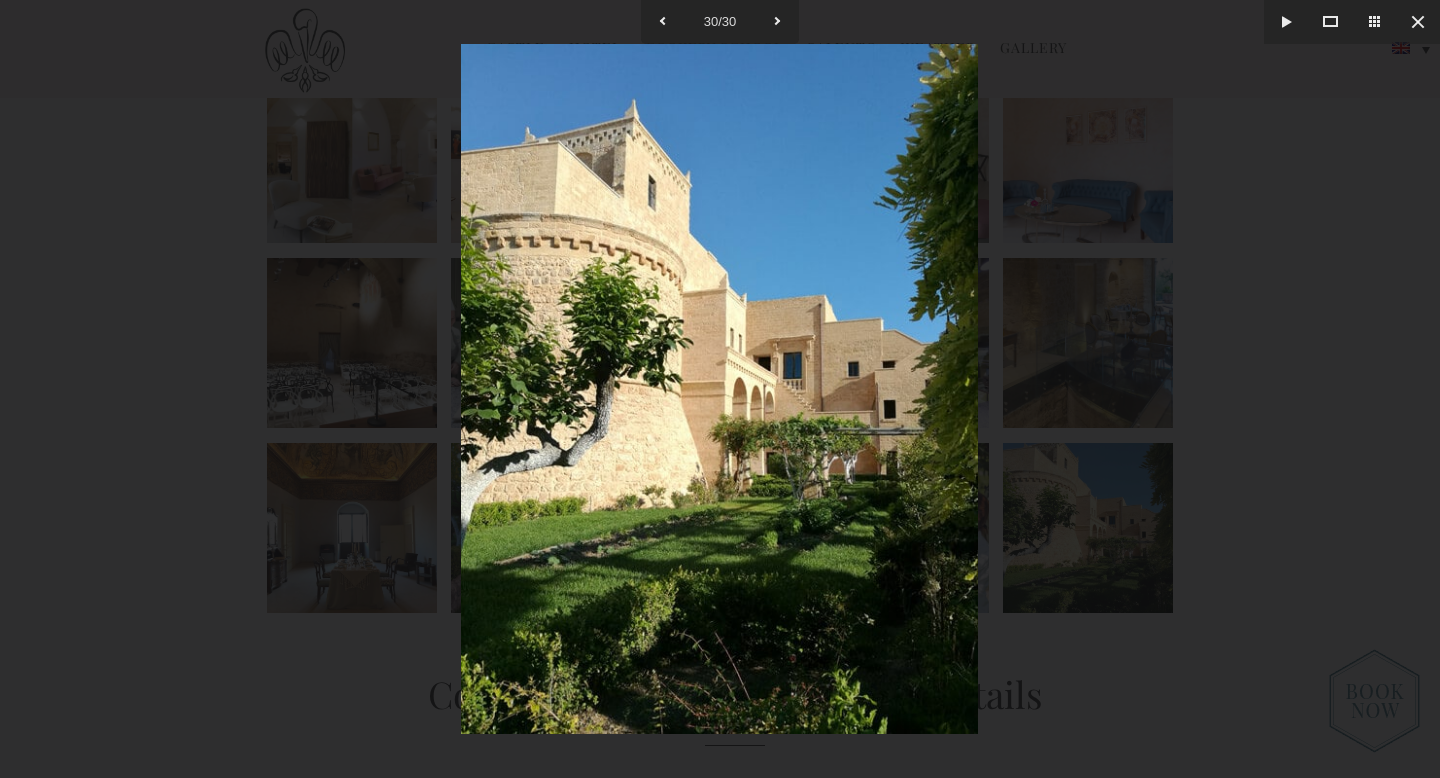 click at bounding box center [720, 389] 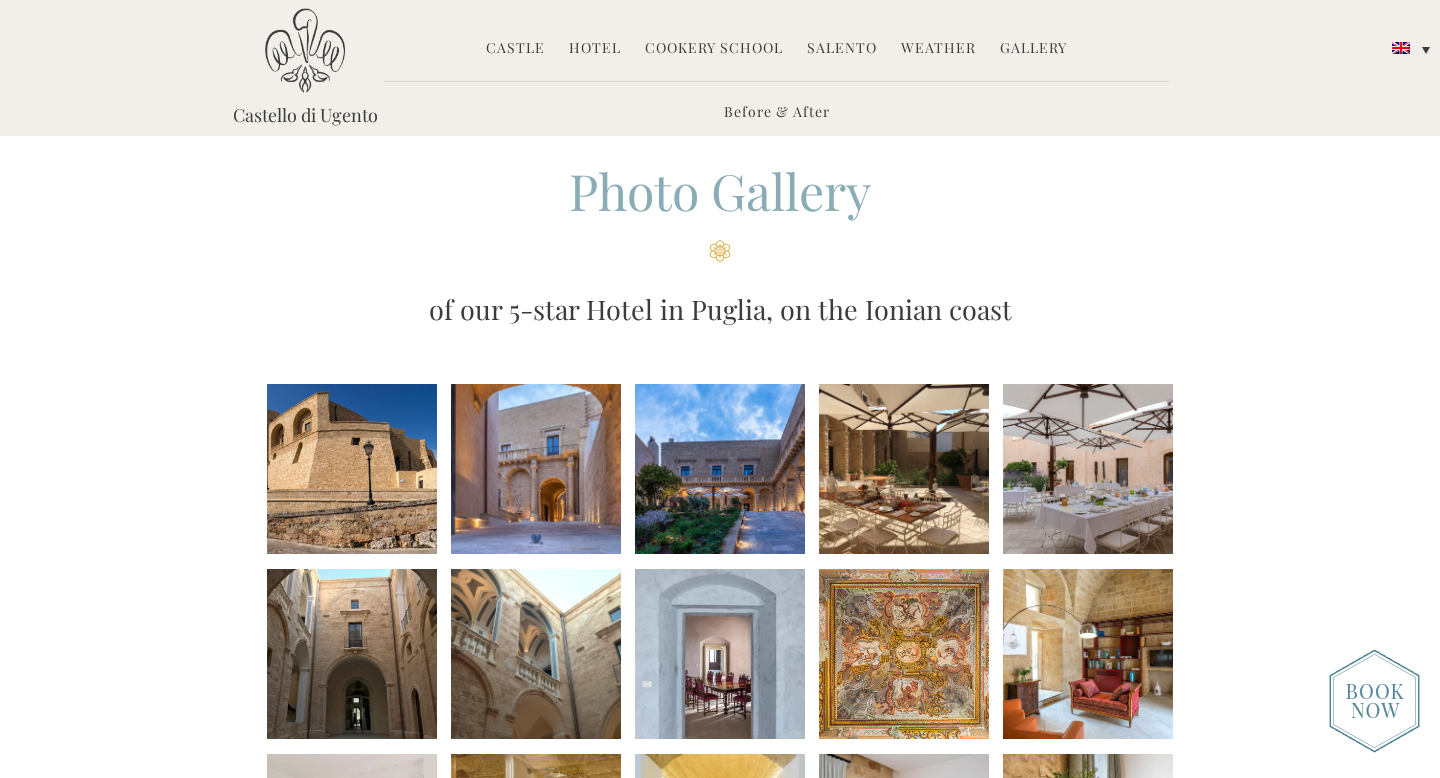 scroll, scrollTop: 0, scrollLeft: 0, axis: both 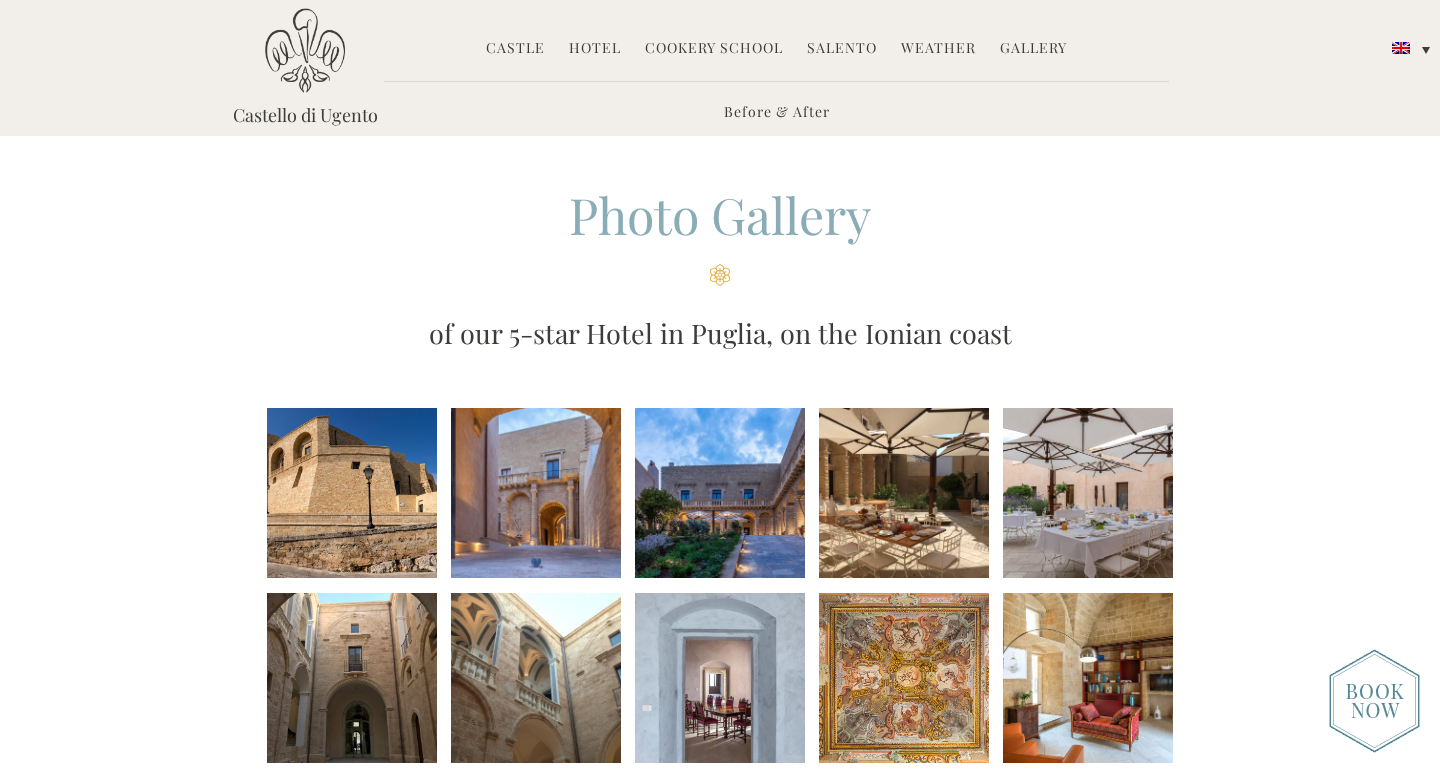 click on "Castle" at bounding box center [515, 49] 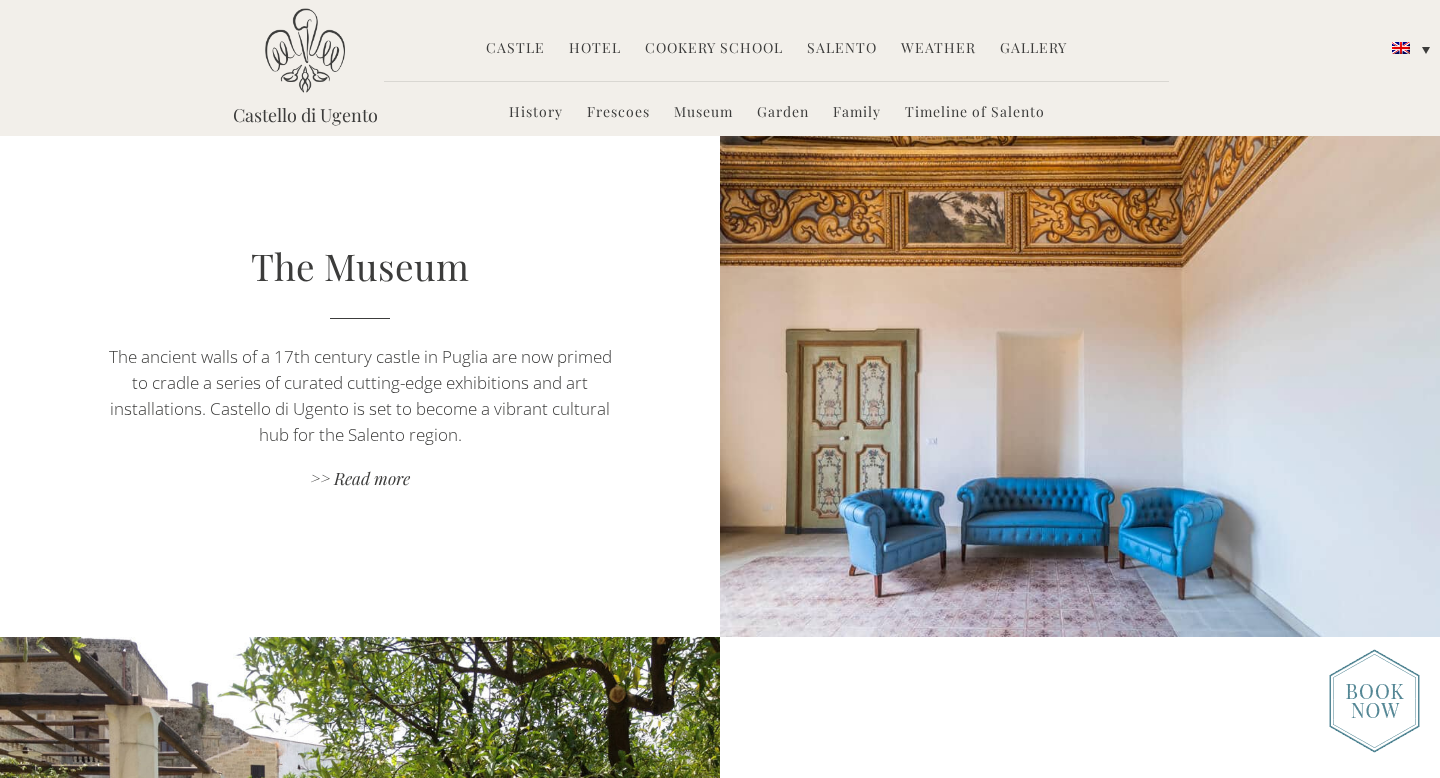 scroll, scrollTop: 1998, scrollLeft: 0, axis: vertical 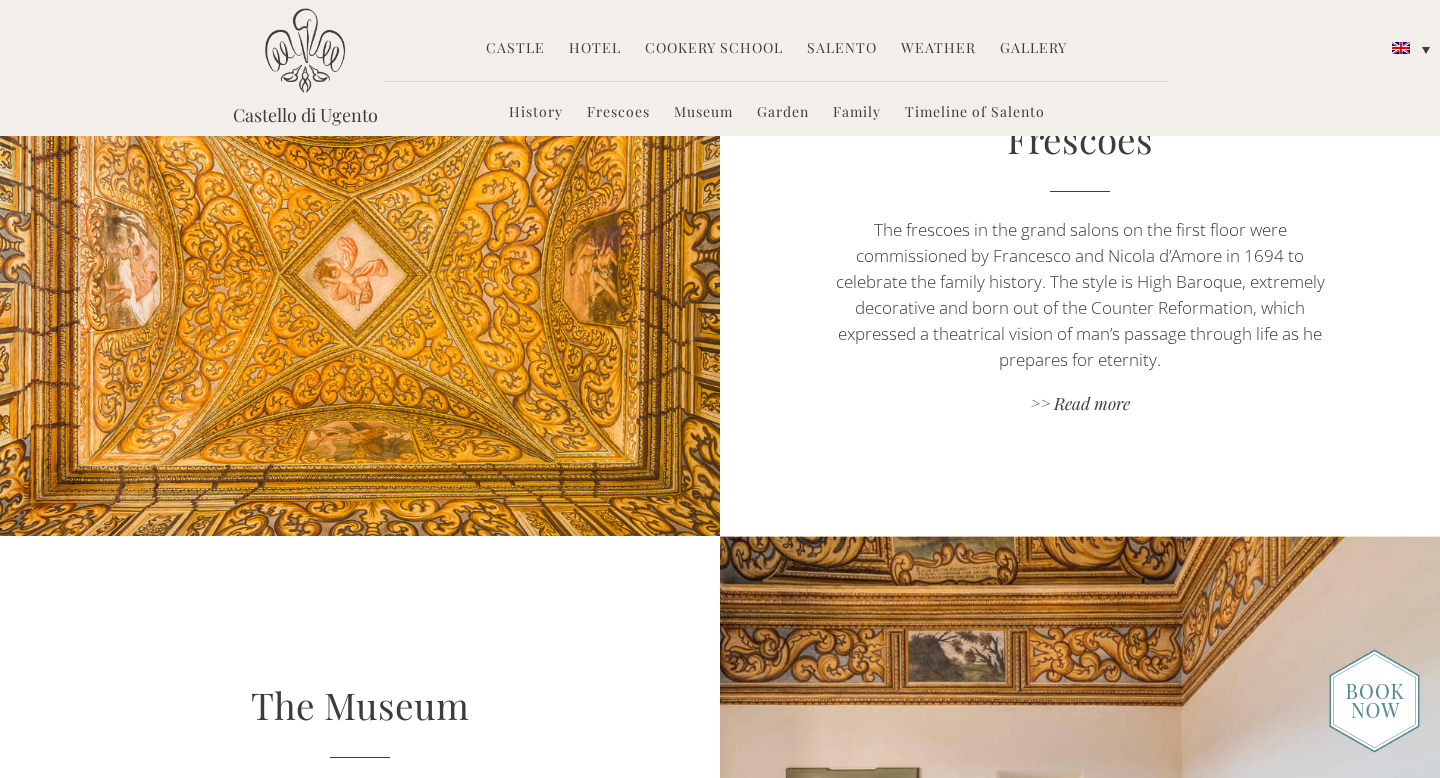 click on "Hotel" at bounding box center (595, 49) 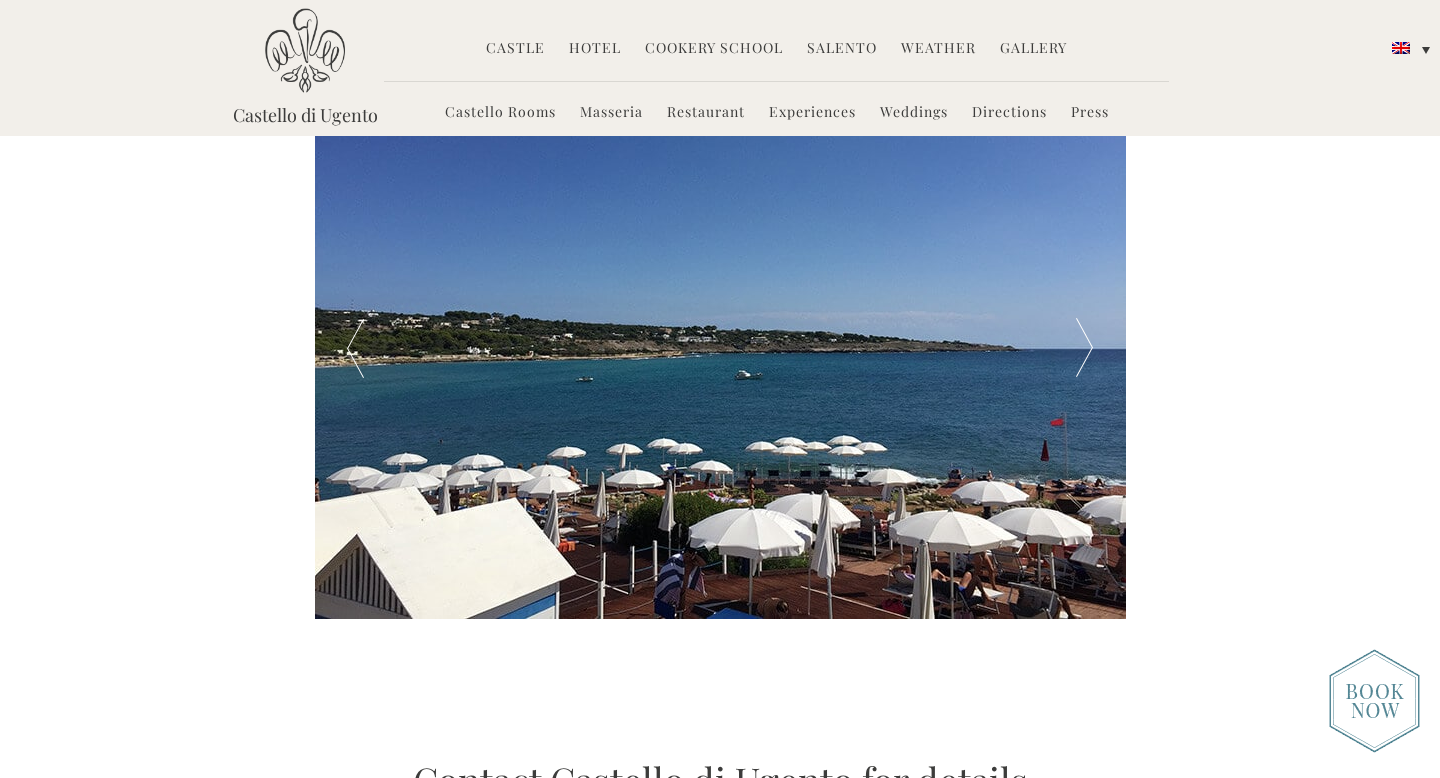 scroll, scrollTop: 3373, scrollLeft: 0, axis: vertical 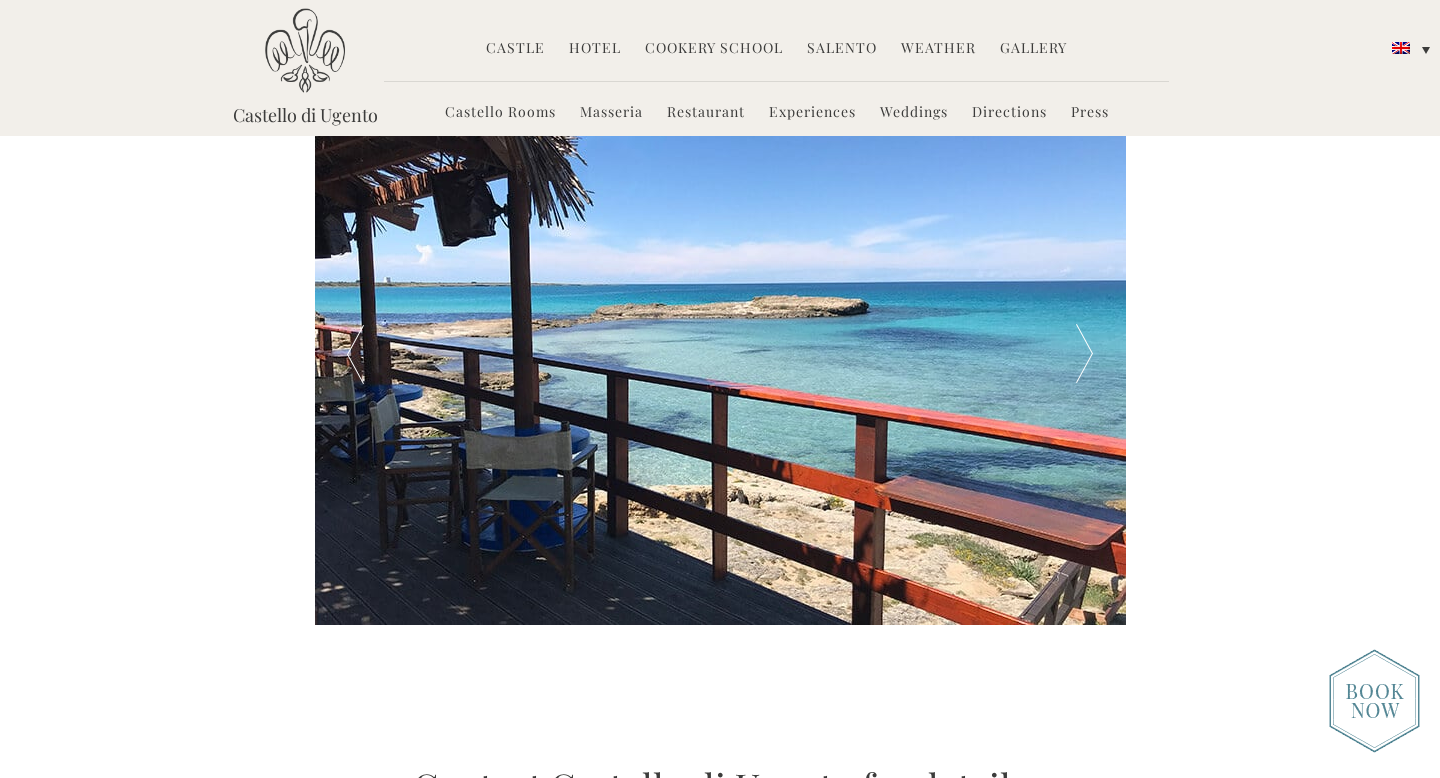 click at bounding box center (1084, 355) 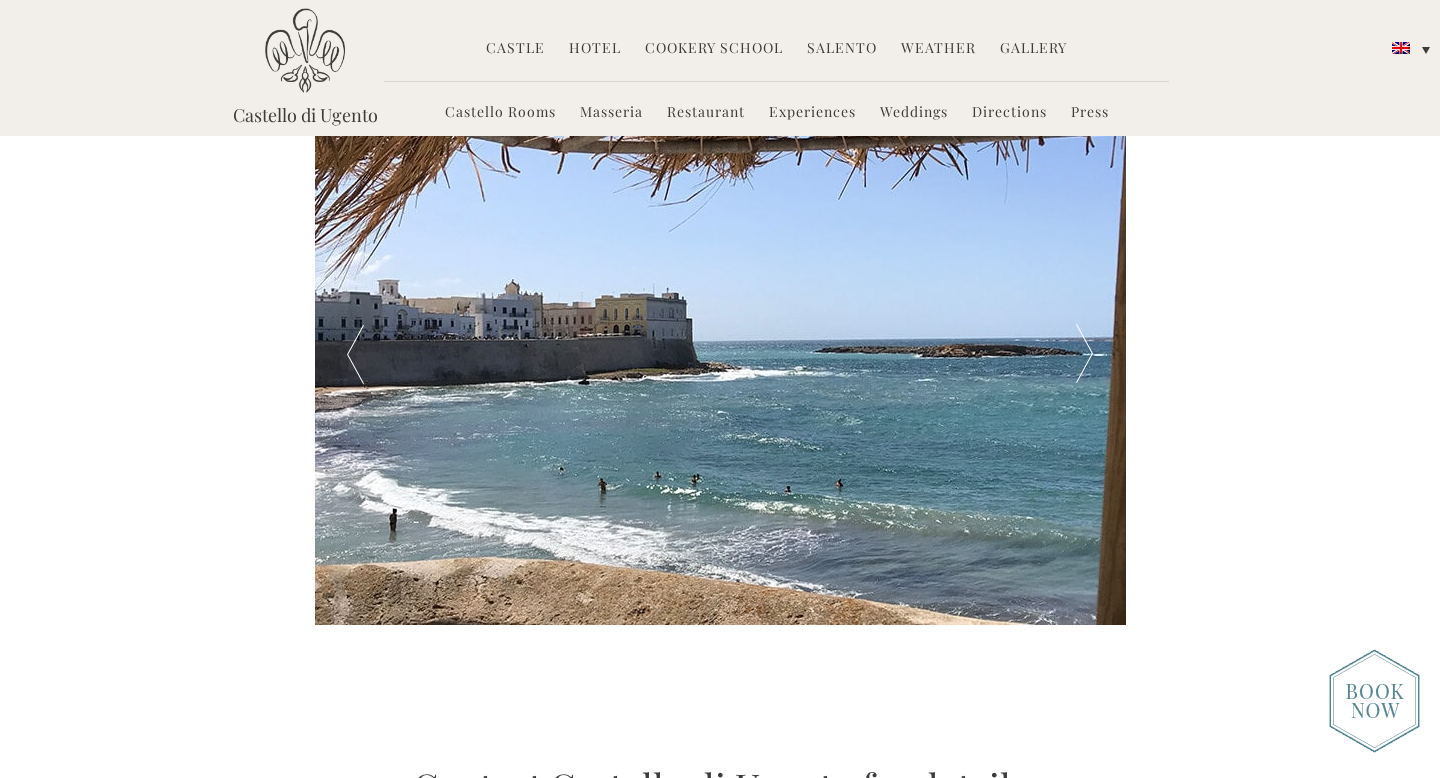 click at bounding box center (1084, 355) 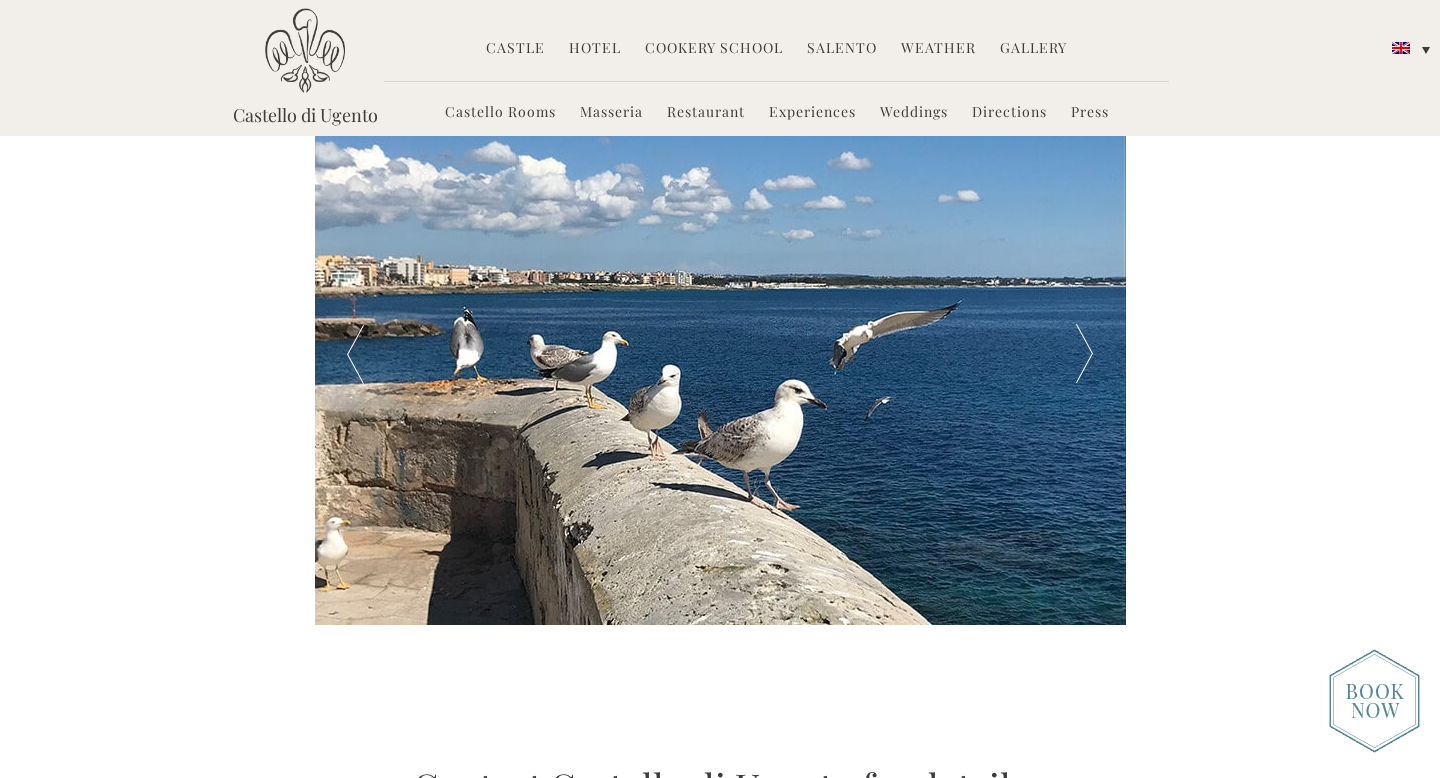 click at bounding box center [1084, 355] 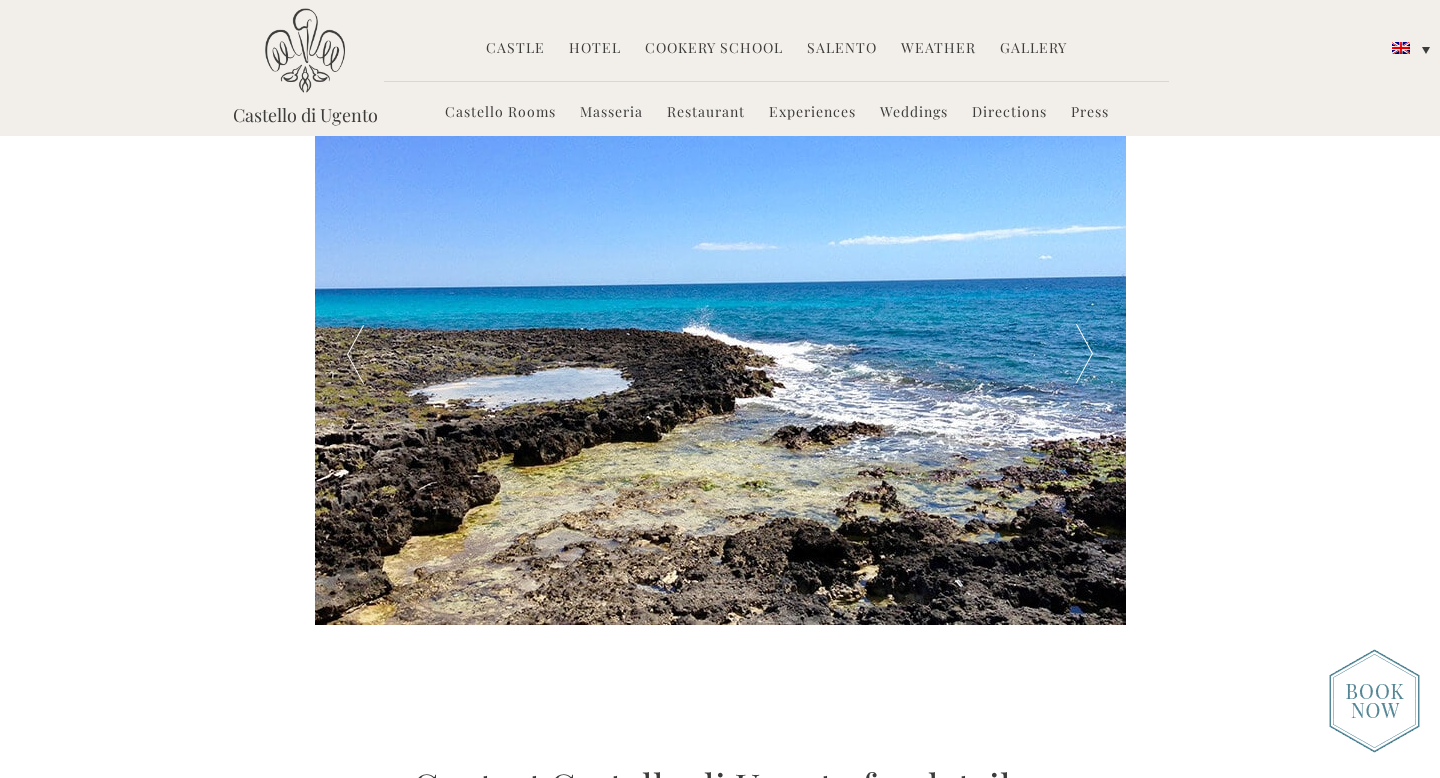 click at bounding box center [1084, 355] 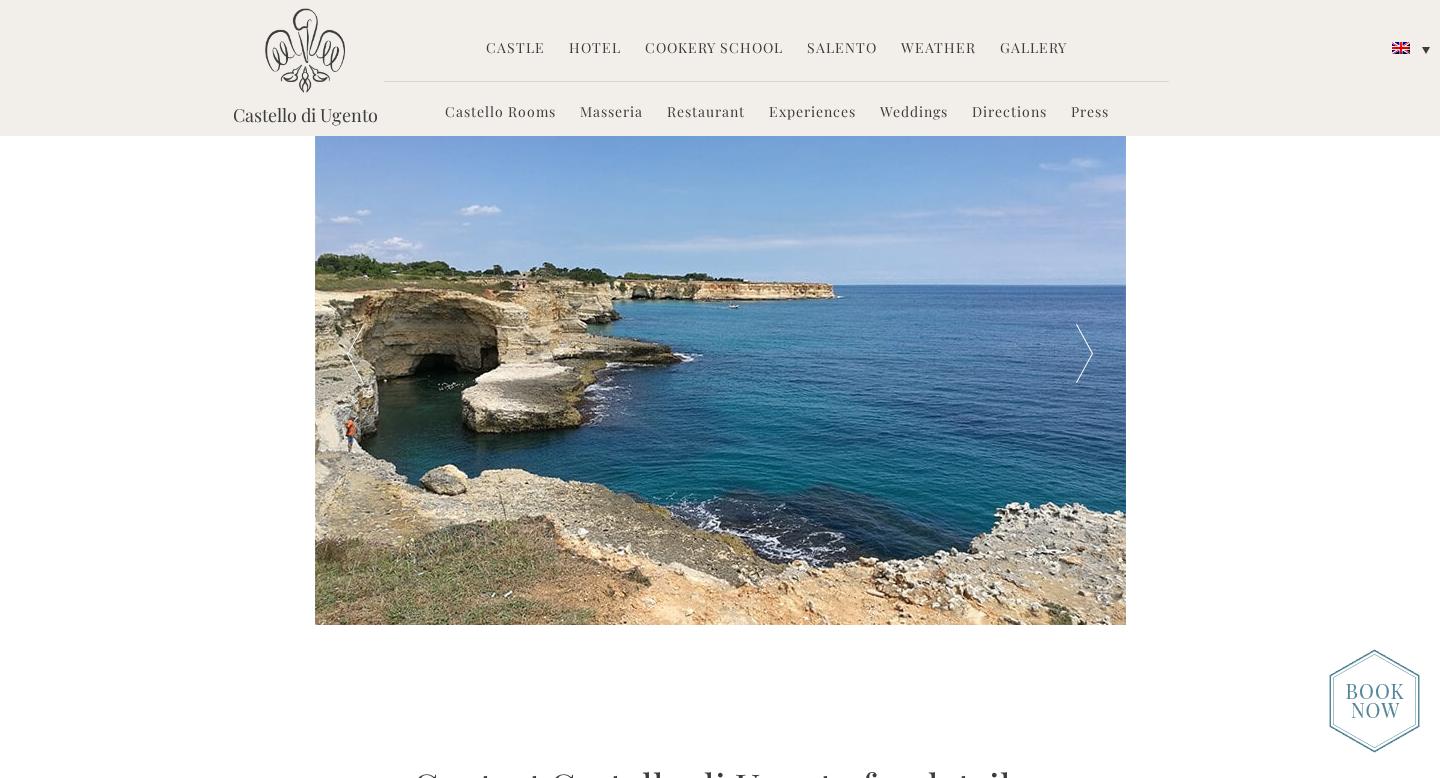 click at bounding box center [1084, 355] 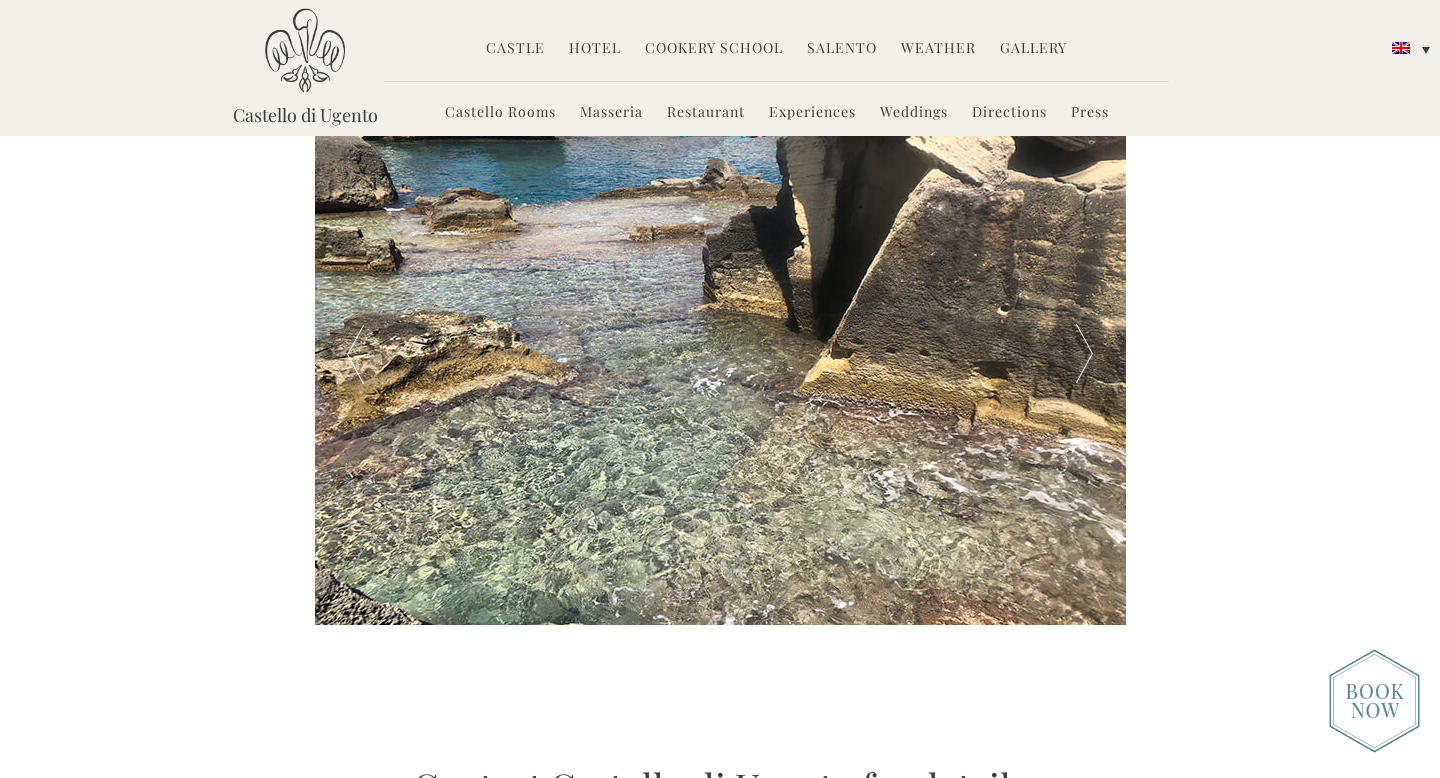 click at bounding box center (1084, 355) 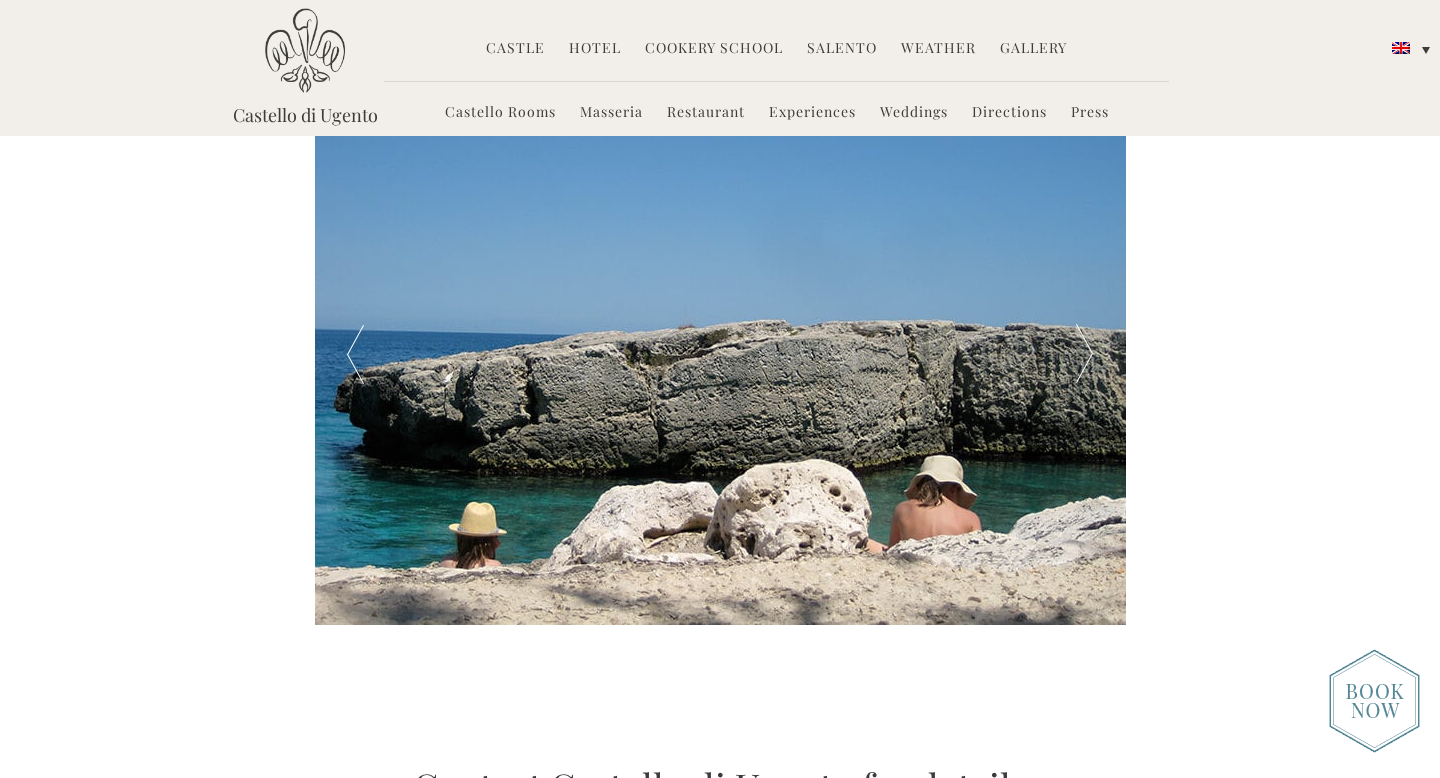 click at bounding box center (1084, 355) 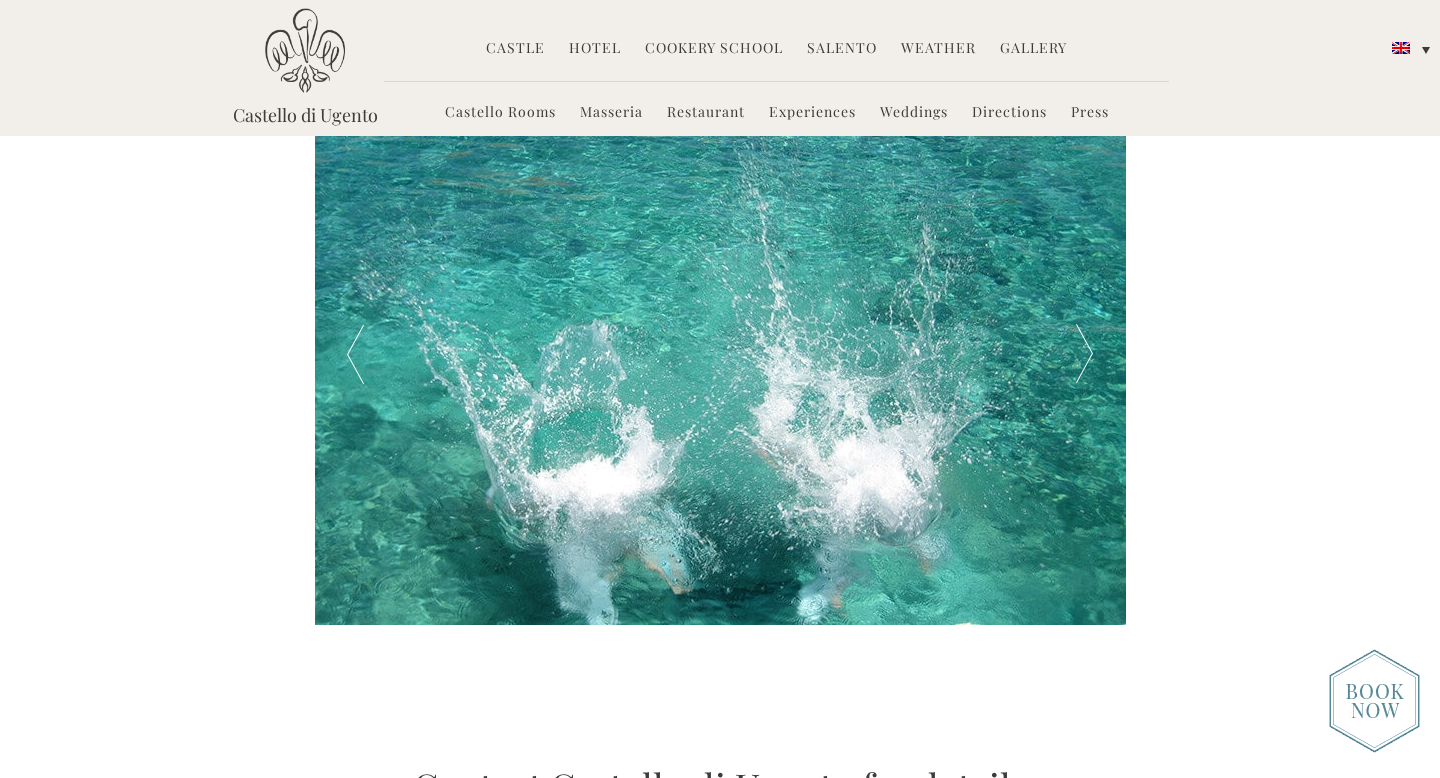 click at bounding box center (1084, 355) 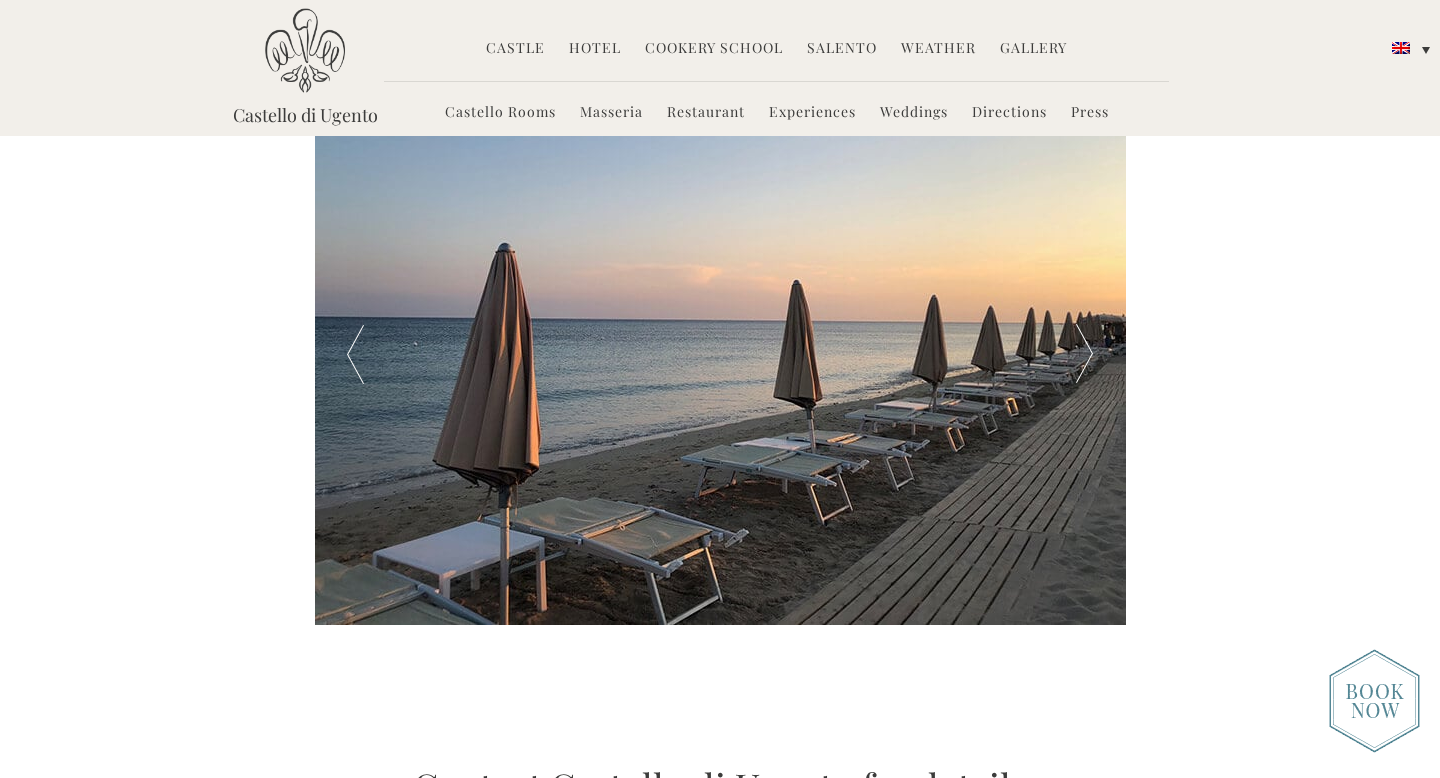 click at bounding box center [1084, 355] 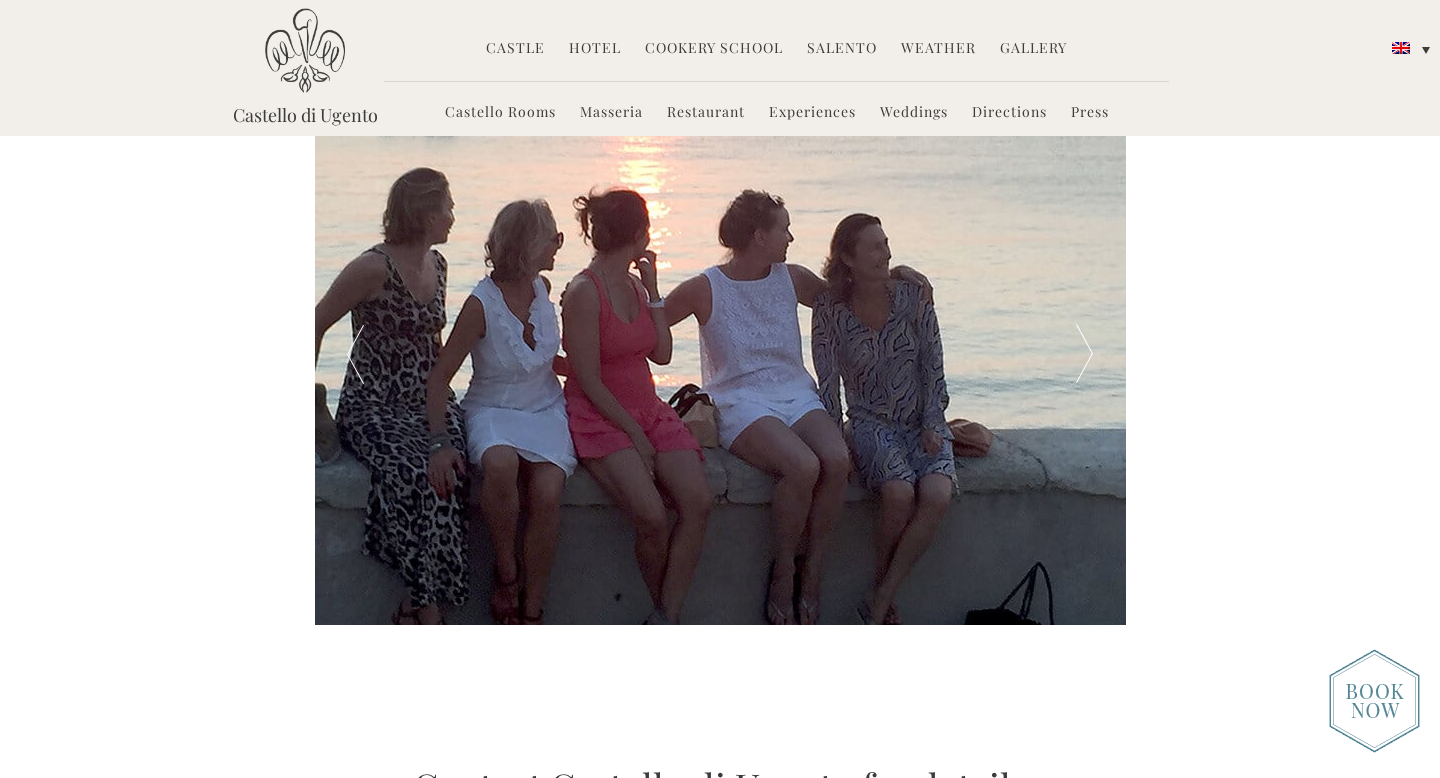 click at bounding box center [1084, 355] 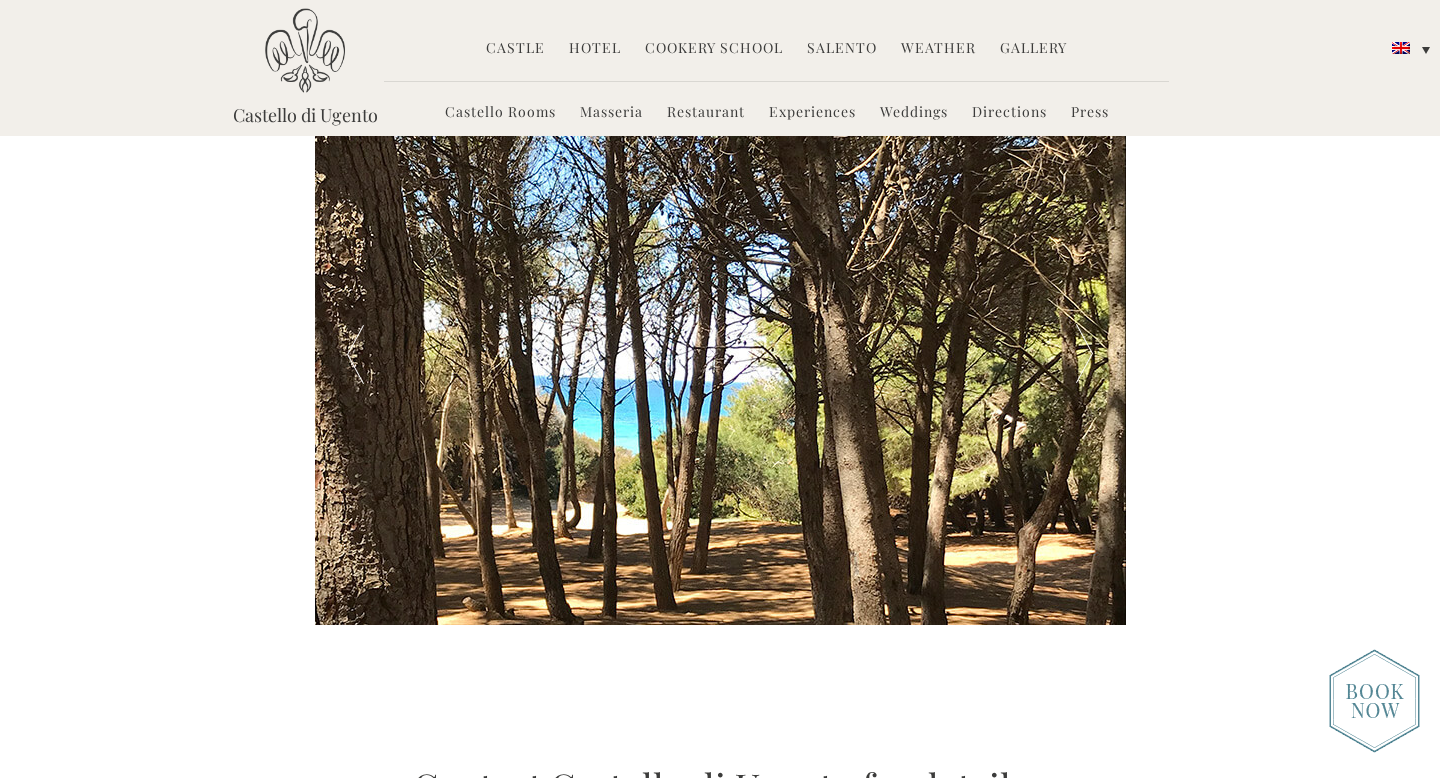 click at bounding box center [1084, 355] 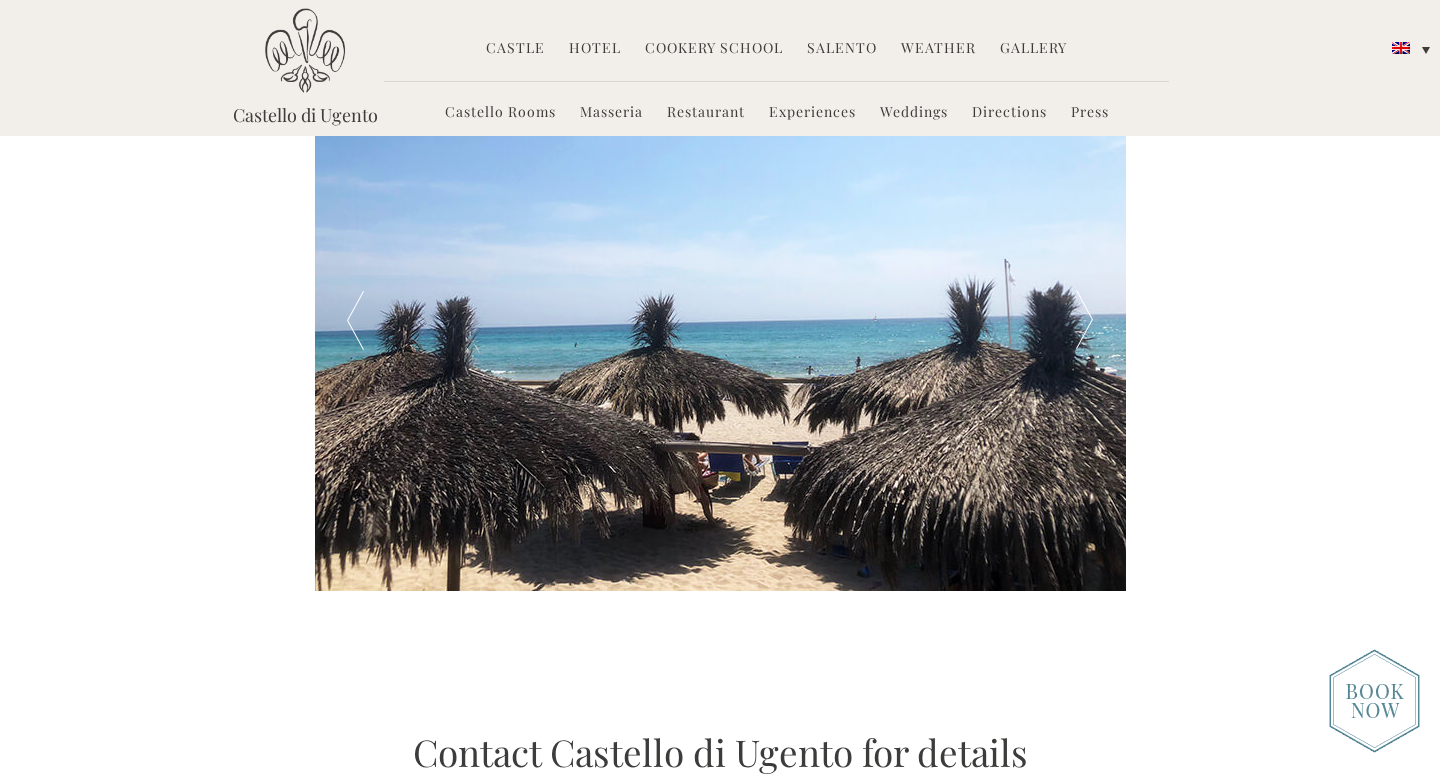scroll, scrollTop: 3262, scrollLeft: 0, axis: vertical 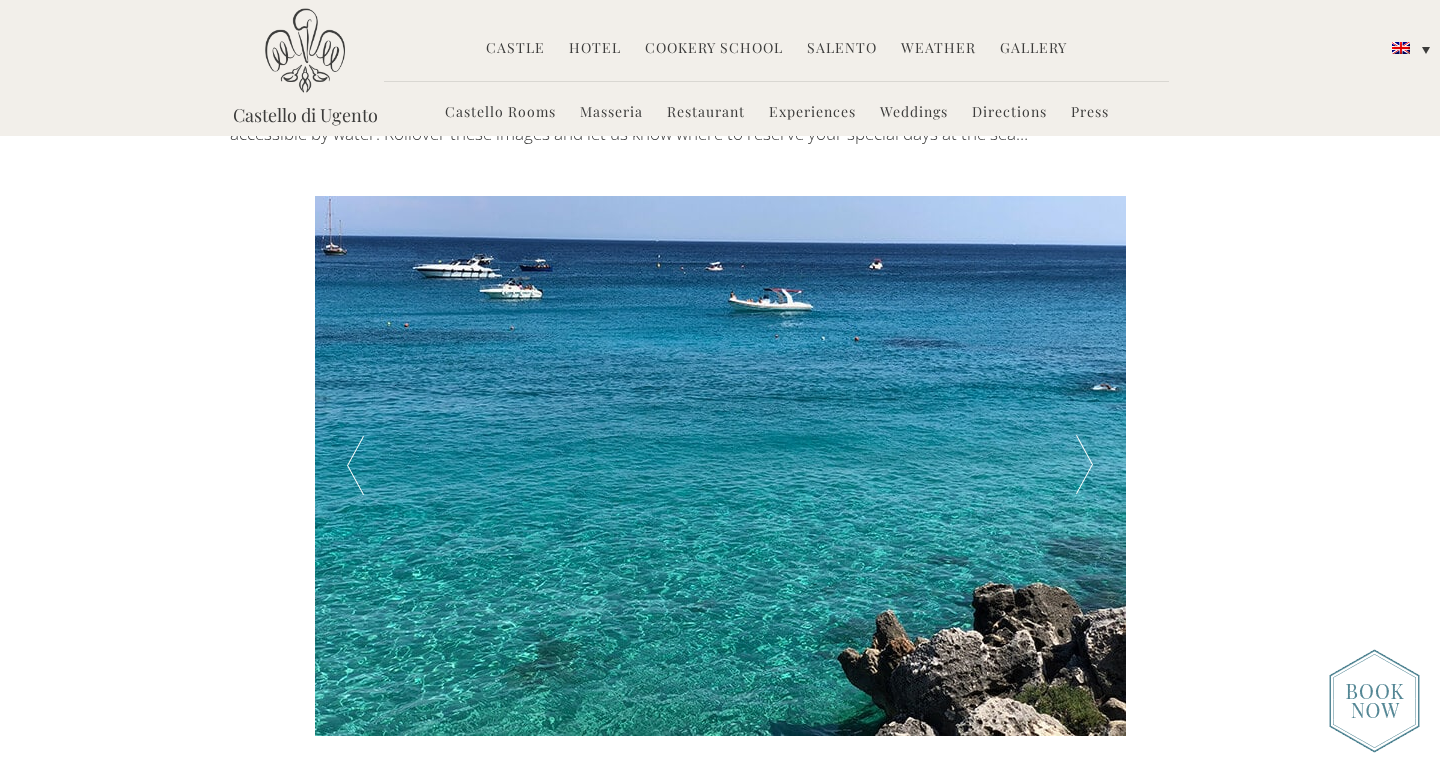 click on "Masseria" at bounding box center [611, 113] 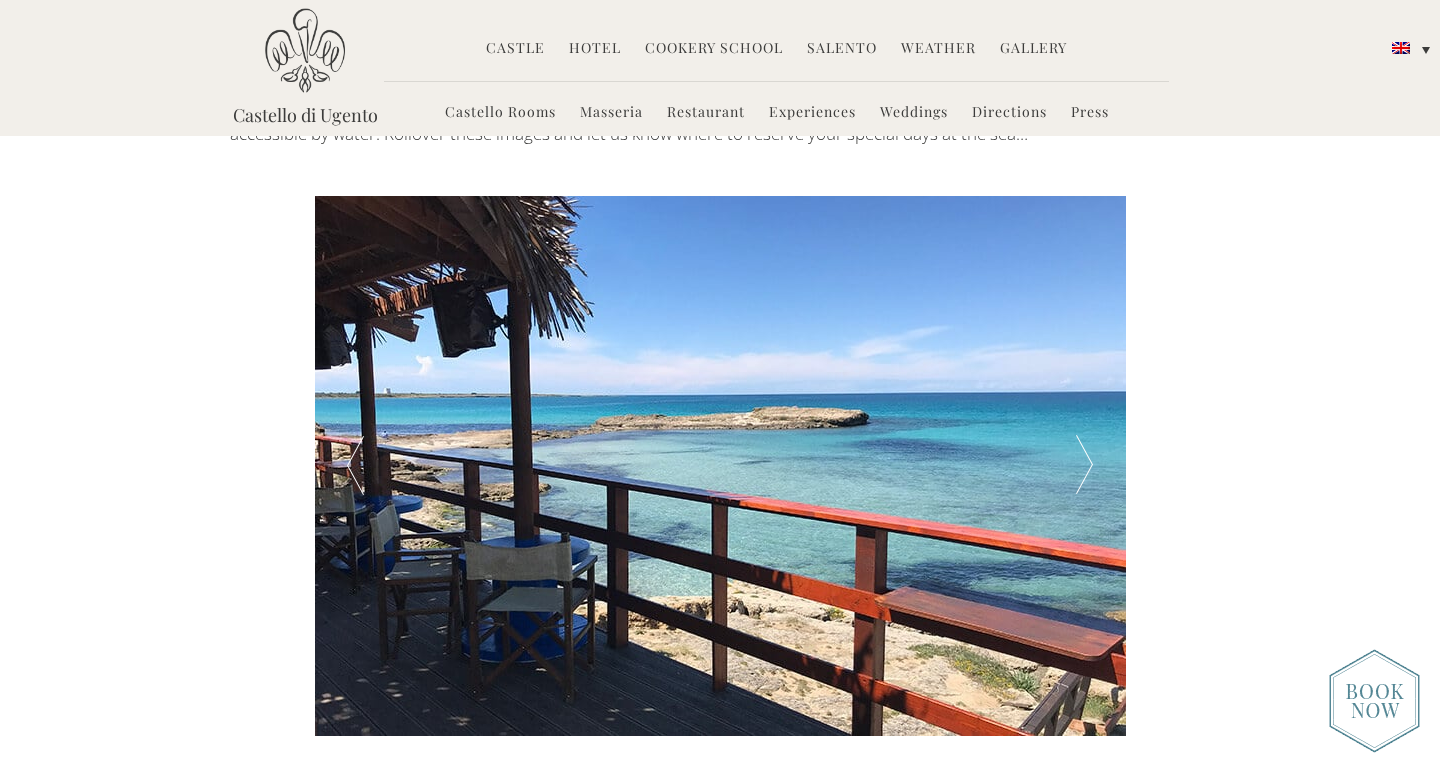 click on "Castello Rooms" at bounding box center (500, 113) 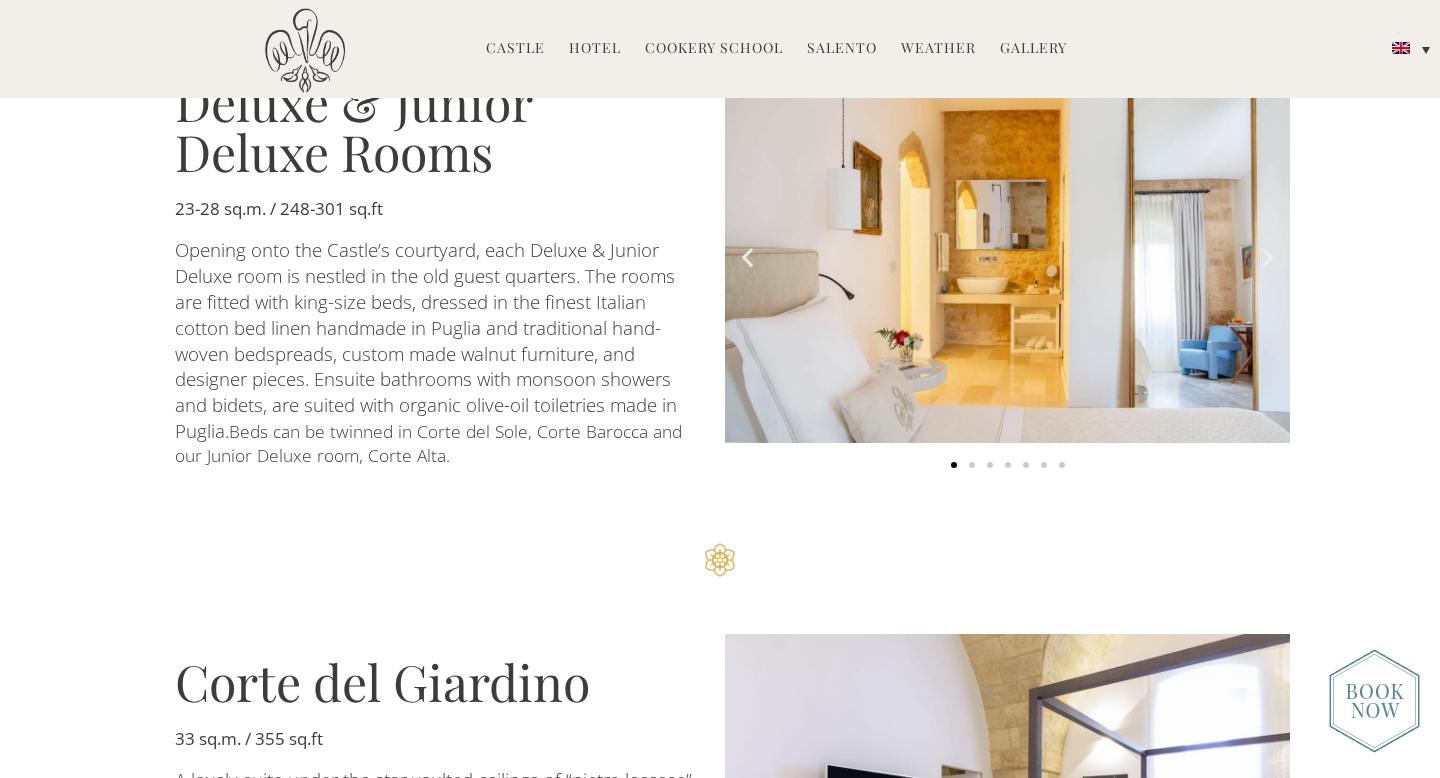 scroll, scrollTop: 1217, scrollLeft: 0, axis: vertical 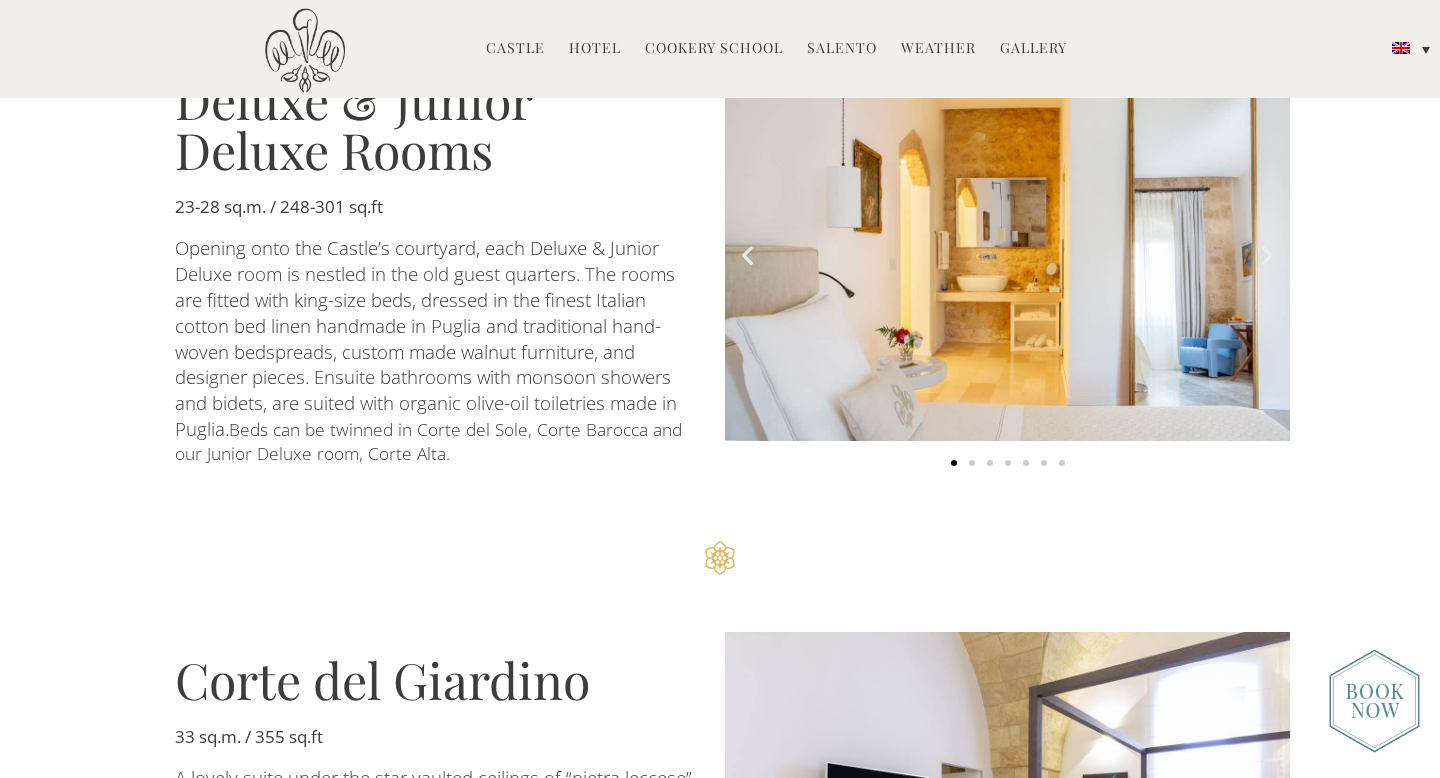 click at bounding box center [1267, 255] 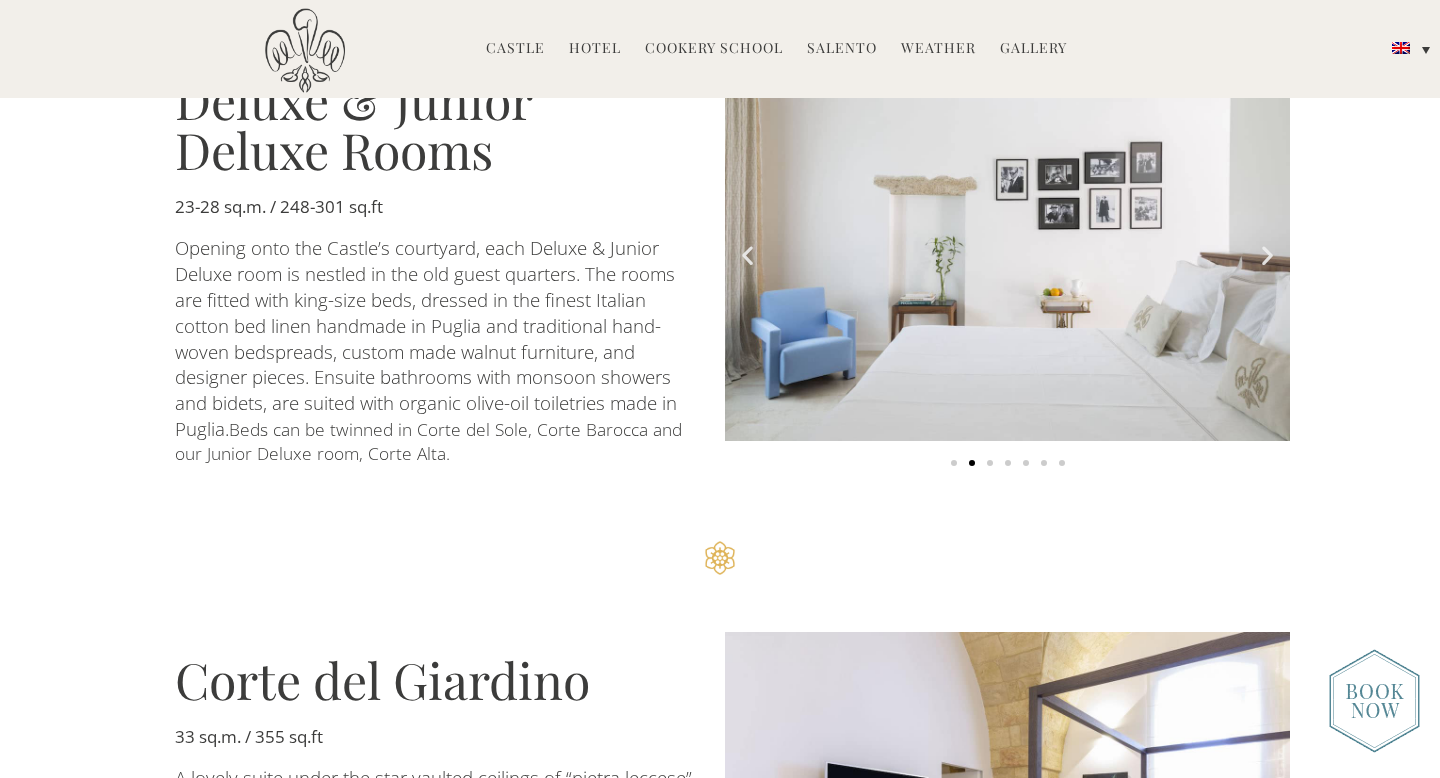 click at bounding box center [1267, 255] 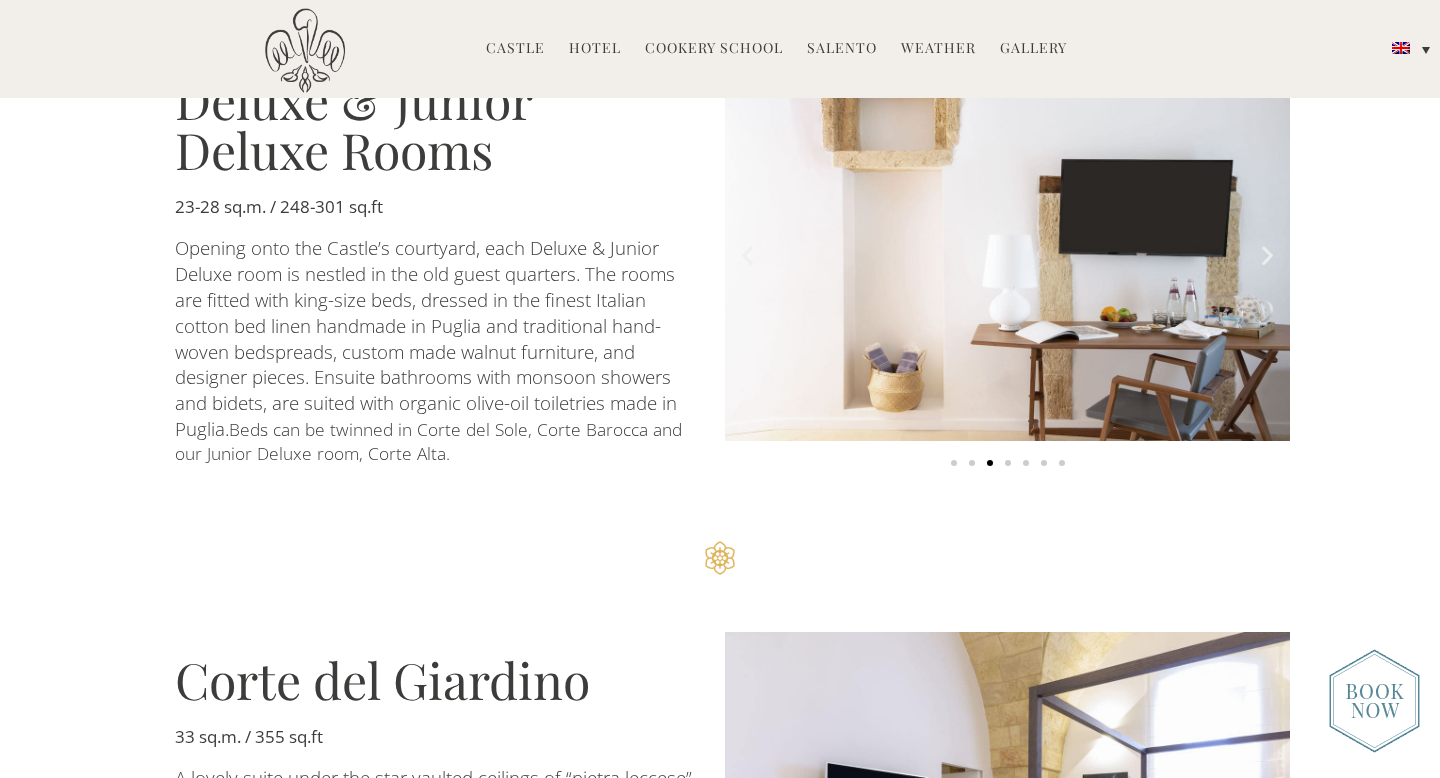 click at bounding box center (1267, 255) 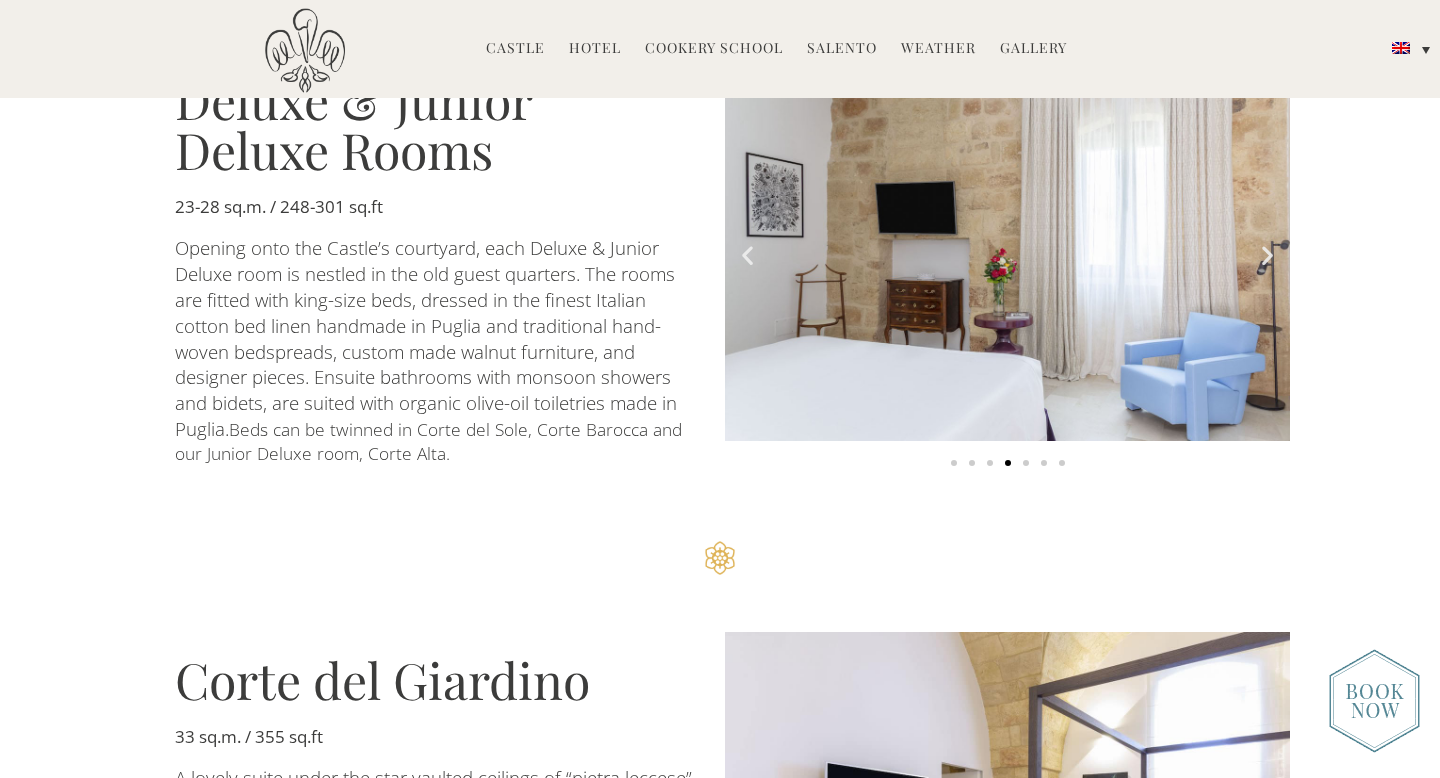 click at bounding box center [1267, 255] 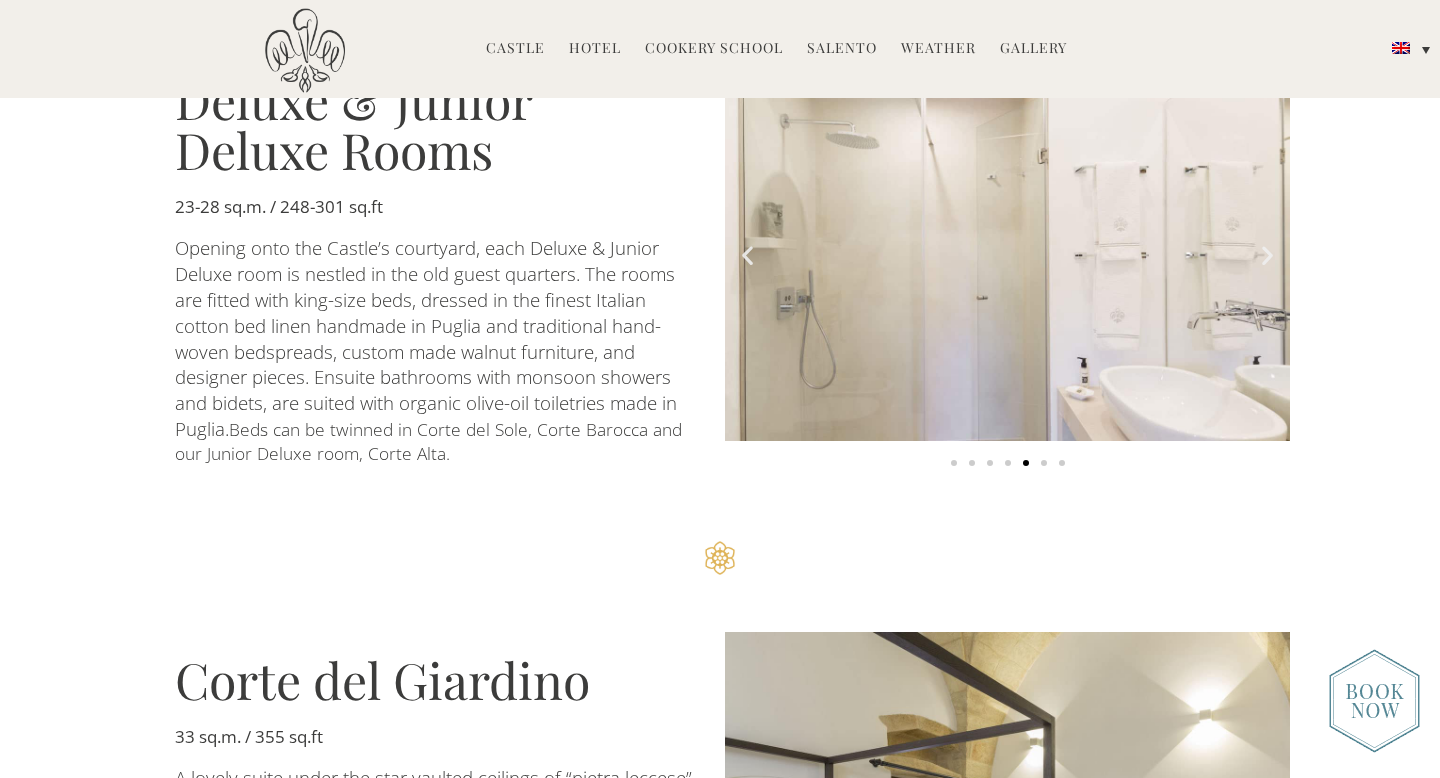 click at bounding box center (1267, 255) 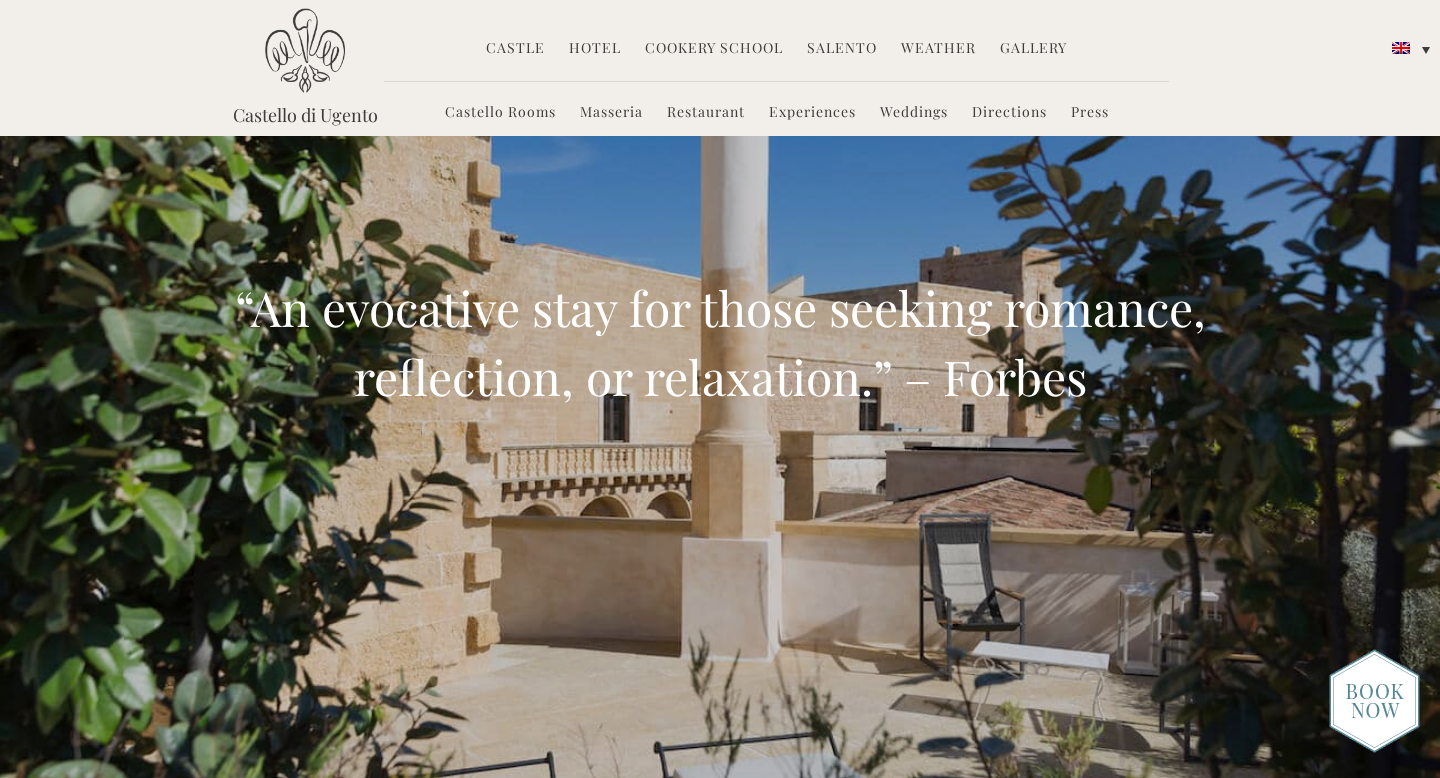 scroll, scrollTop: 46, scrollLeft: 0, axis: vertical 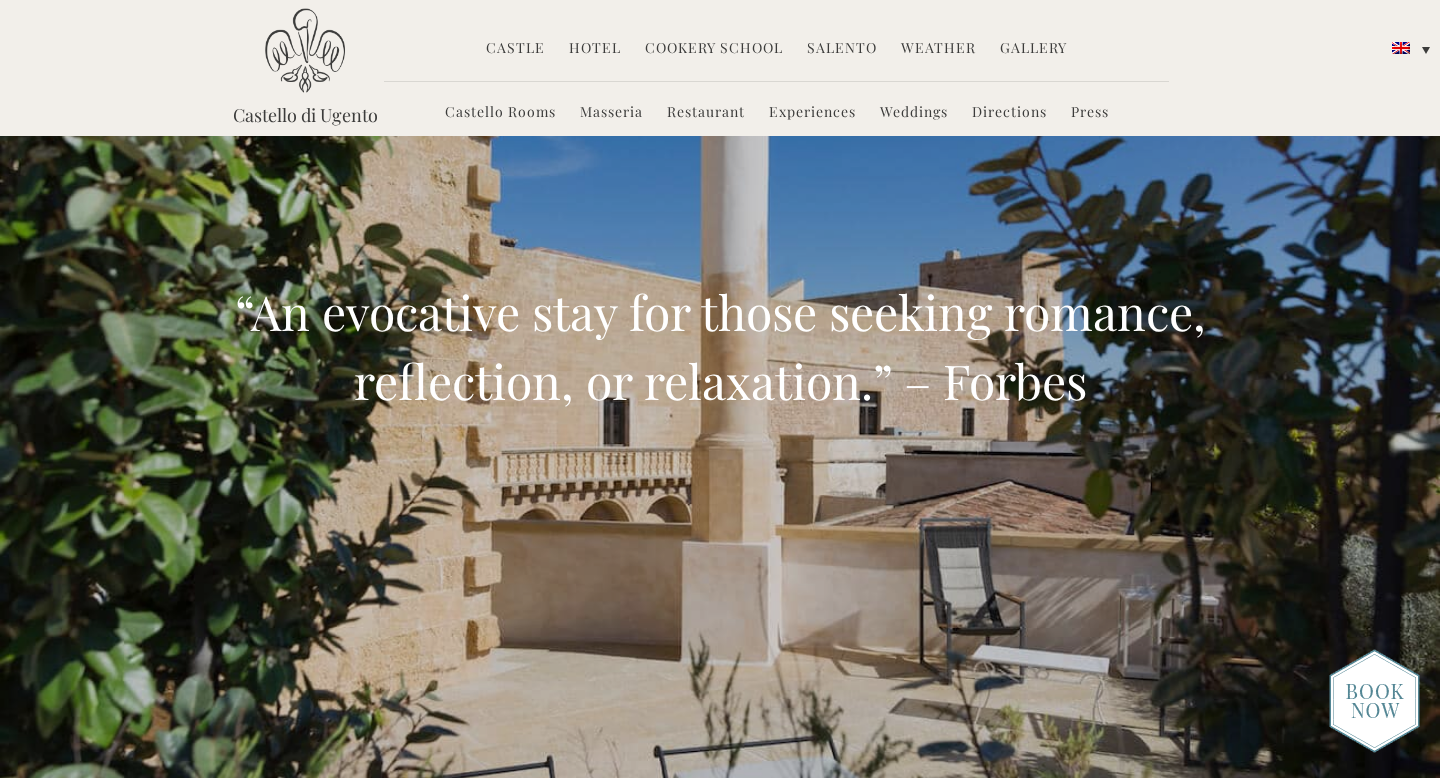 click on "Masseria" at bounding box center [611, 113] 